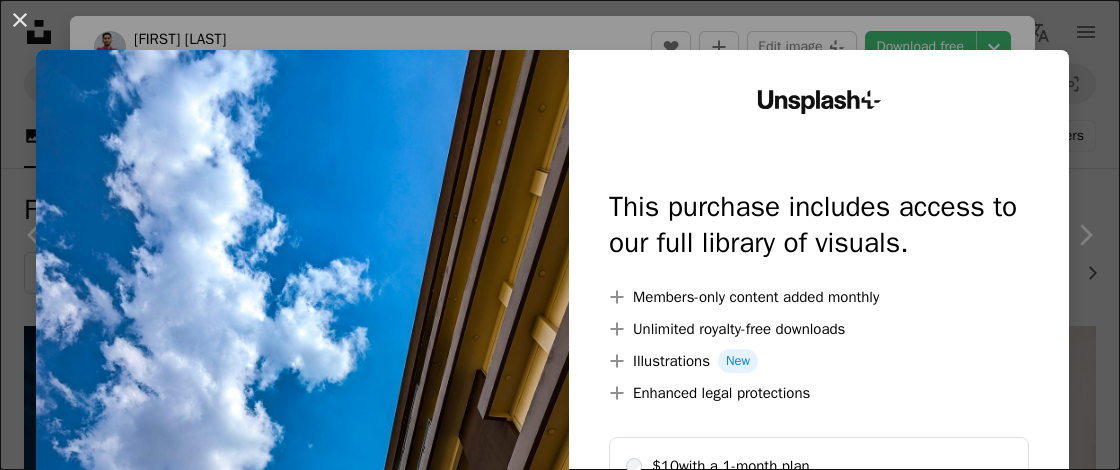 scroll, scrollTop: 2207, scrollLeft: 0, axis: vertical 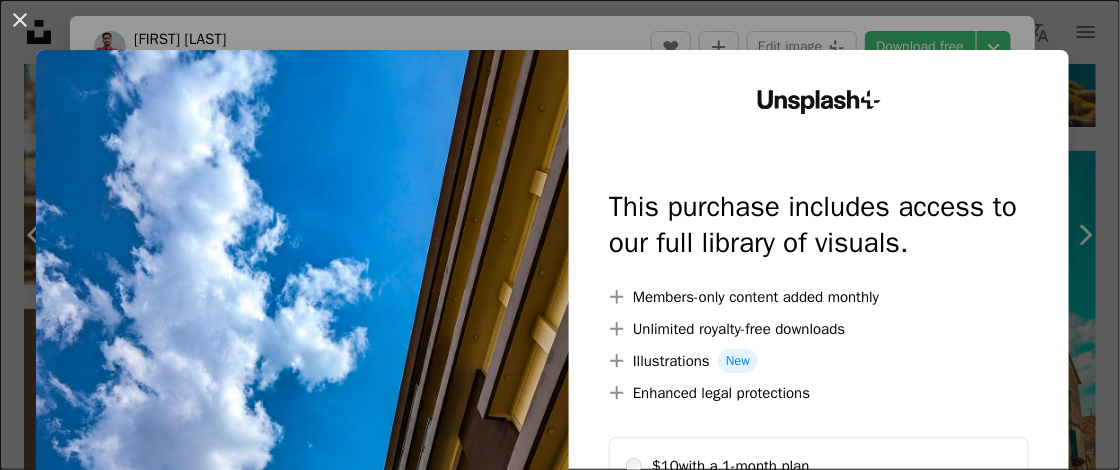 click on "An X shape Unsplash+ This purchase includes access to our full library of visuals. A plus sign Members-only content added monthly A plus sign Unlimited royalty-free downloads A plus sign Illustrations  New A plus sign Enhanced legal protections $10  with a 1-month plan Unlimited royalty-free use, cancel anytime. $48   with a yearly plan Save  $72  when billed annually. Best value Continue with purchase Taxes where applicable. Renews automatically. Cancel anytime." at bounding box center [560, 235] 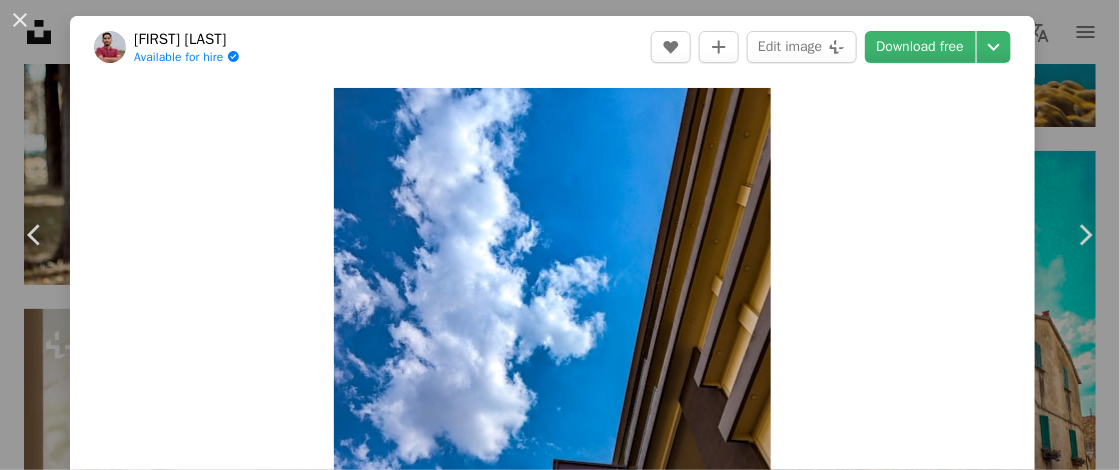 click on "Zoom in" at bounding box center [552, 378] 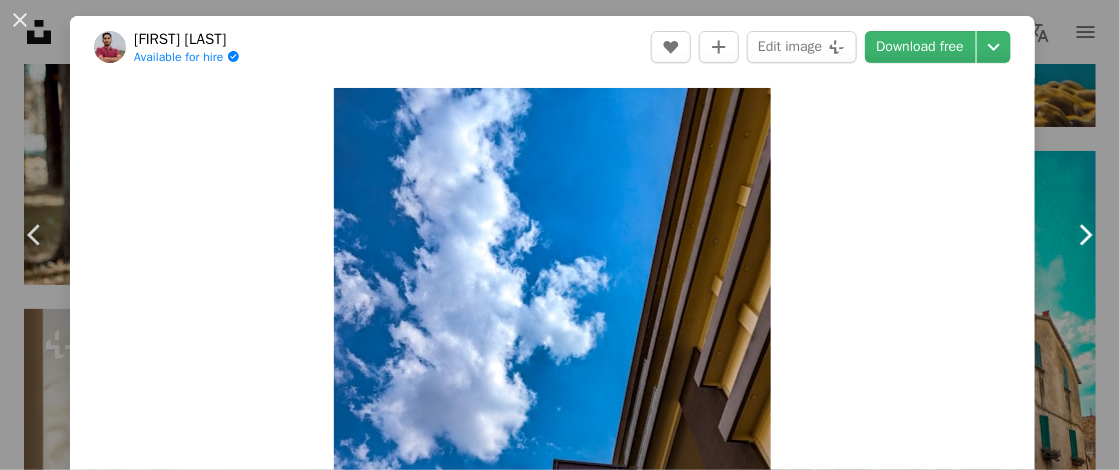 click 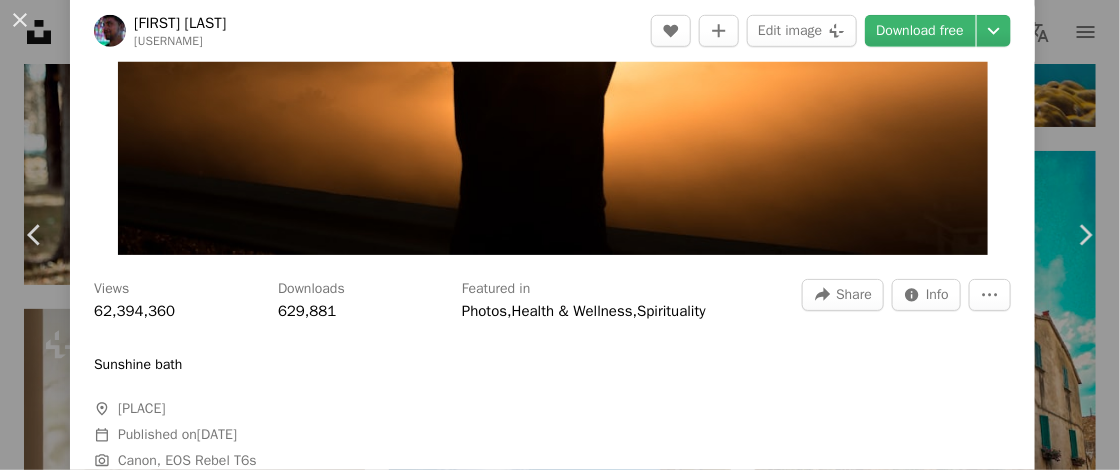 scroll, scrollTop: 0, scrollLeft: 0, axis: both 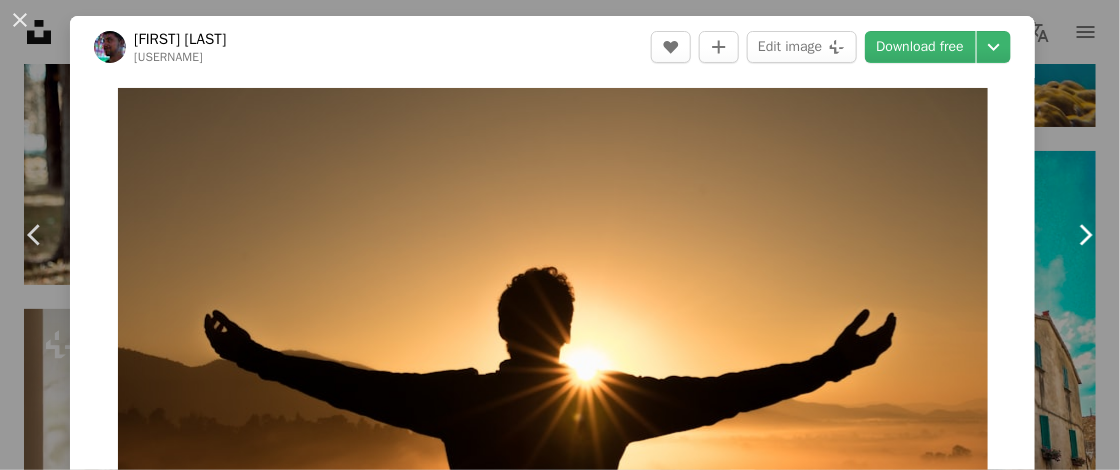 click on "Chevron right" 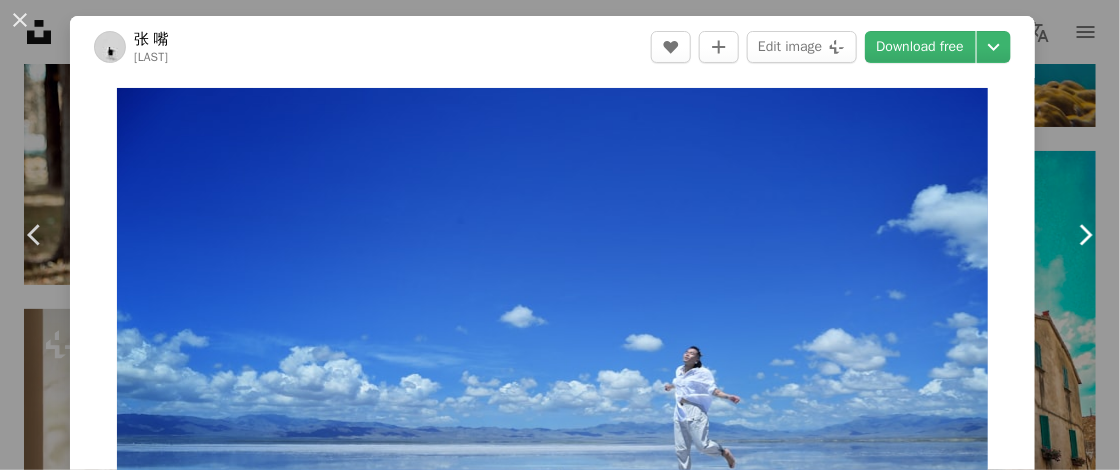 click on "Chevron right" 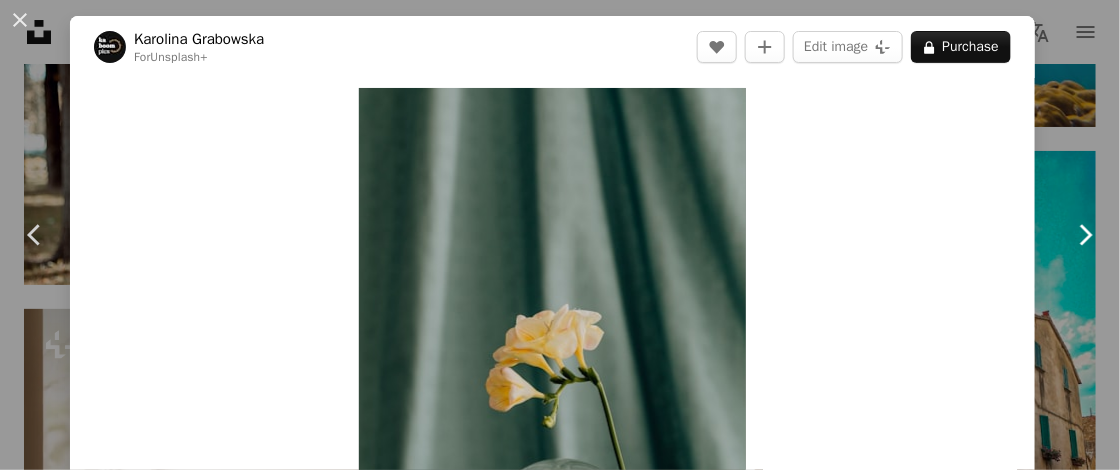 click on "Chevron right" 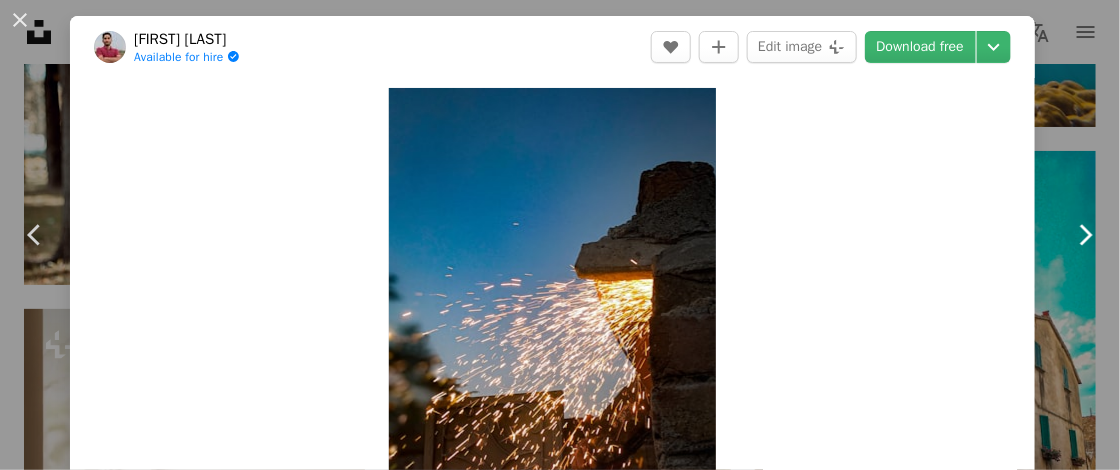 click on "Chevron right" 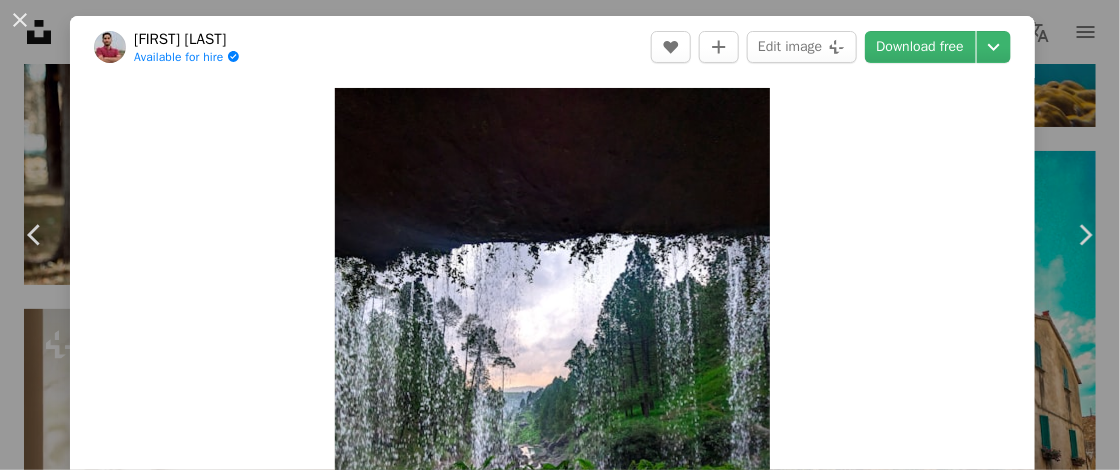 drag, startPoint x: 975, startPoint y: 338, endPoint x: 979, endPoint y: 275, distance: 63.126858 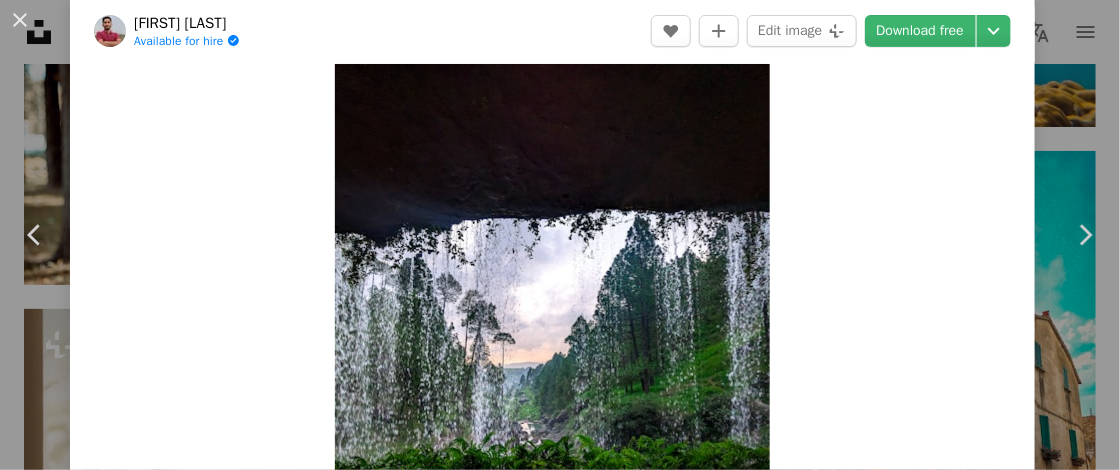 scroll, scrollTop: 0, scrollLeft: 0, axis: both 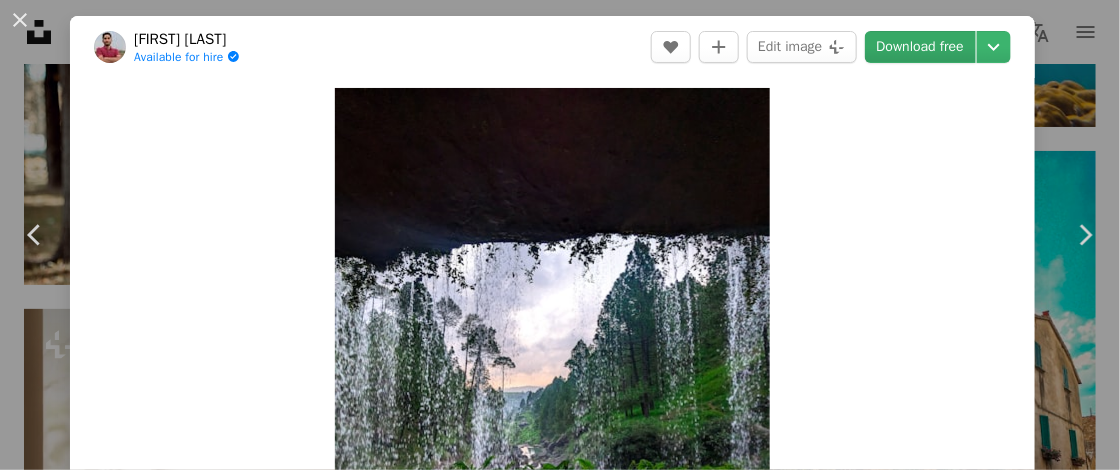 click on "Download free" at bounding box center (921, 47) 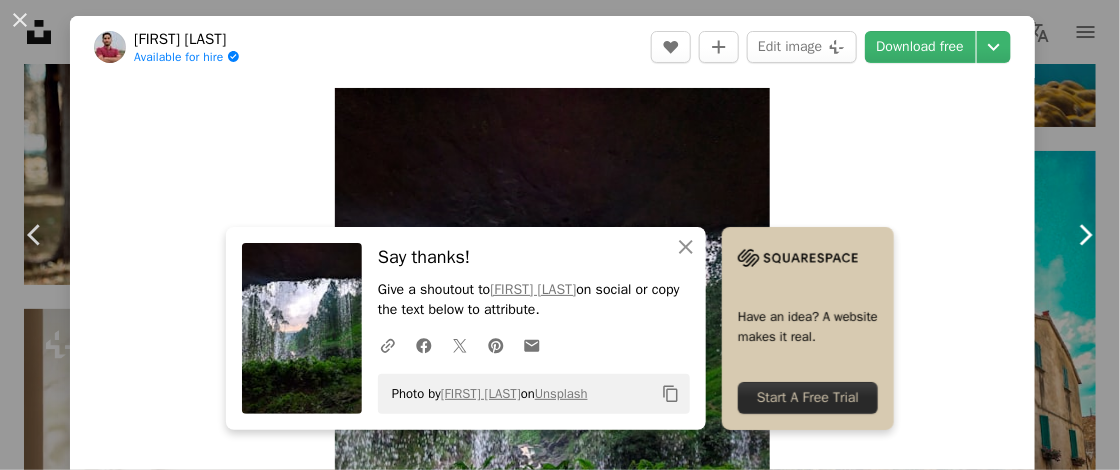 click on "Chevron right" at bounding box center [1085, 235] 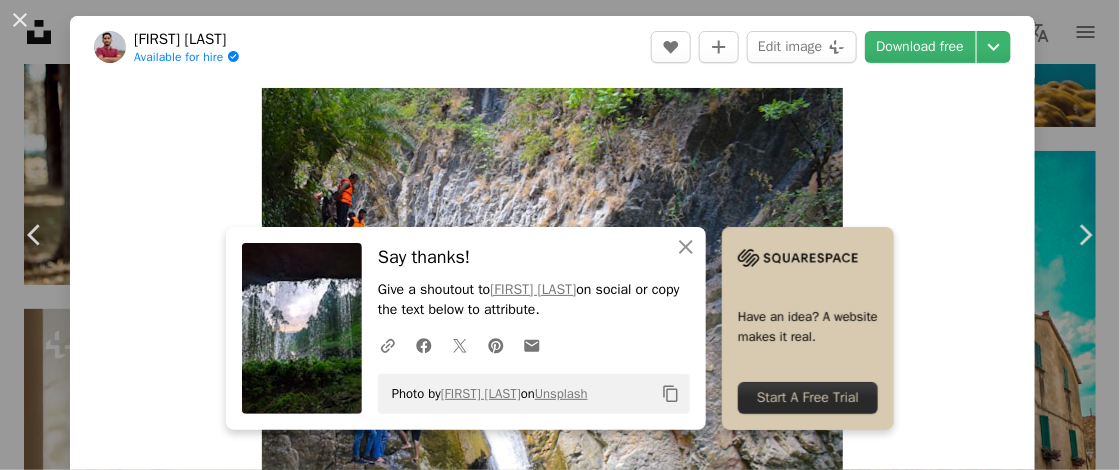 click on "Zoom in" at bounding box center [552, 378] 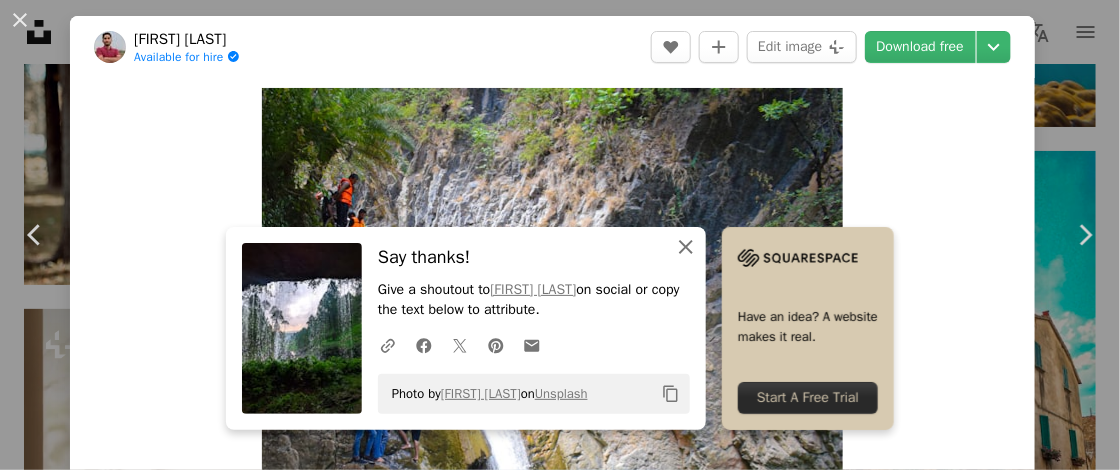 click 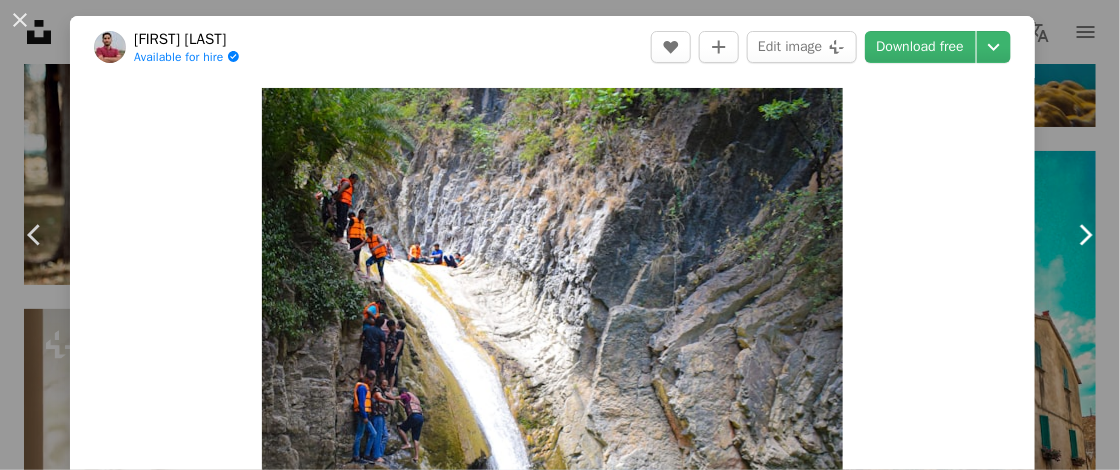 click 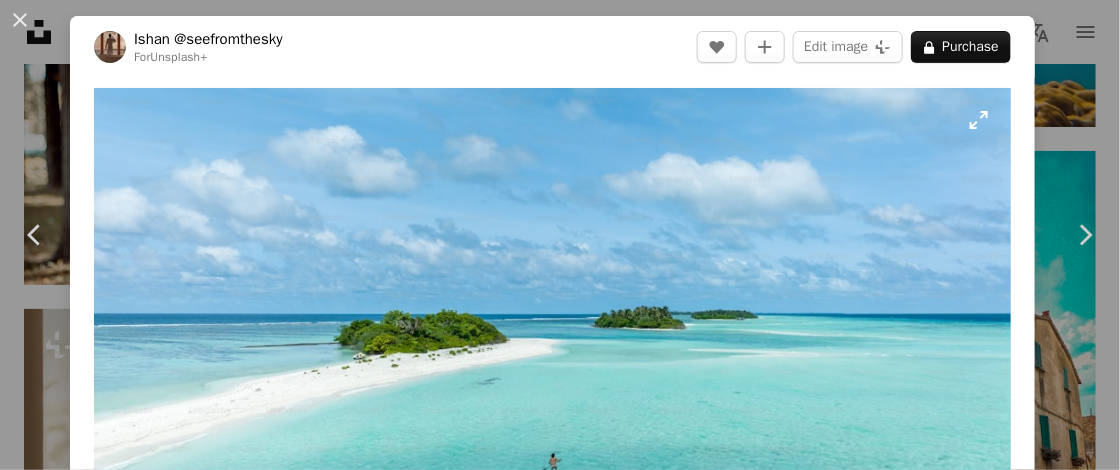 click at bounding box center [552, 346] 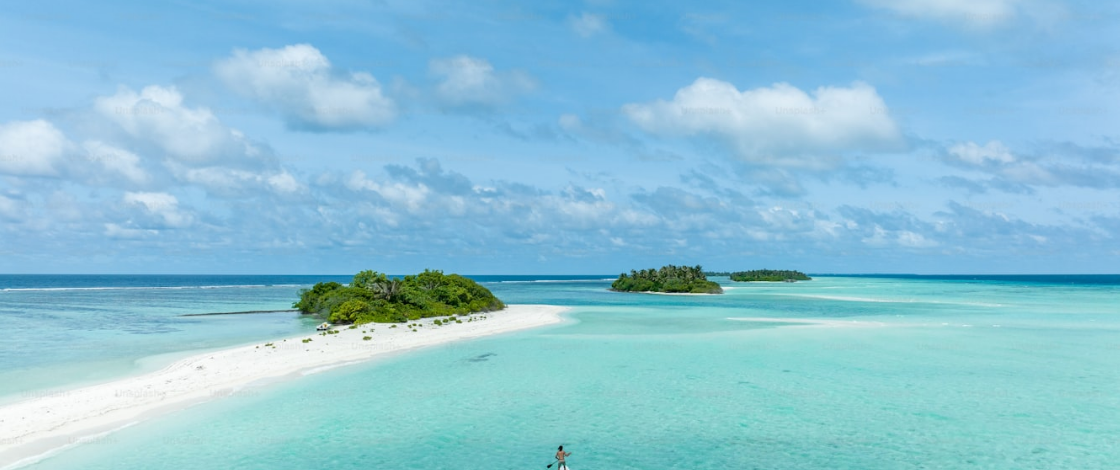 scroll, scrollTop: 72, scrollLeft: 0, axis: vertical 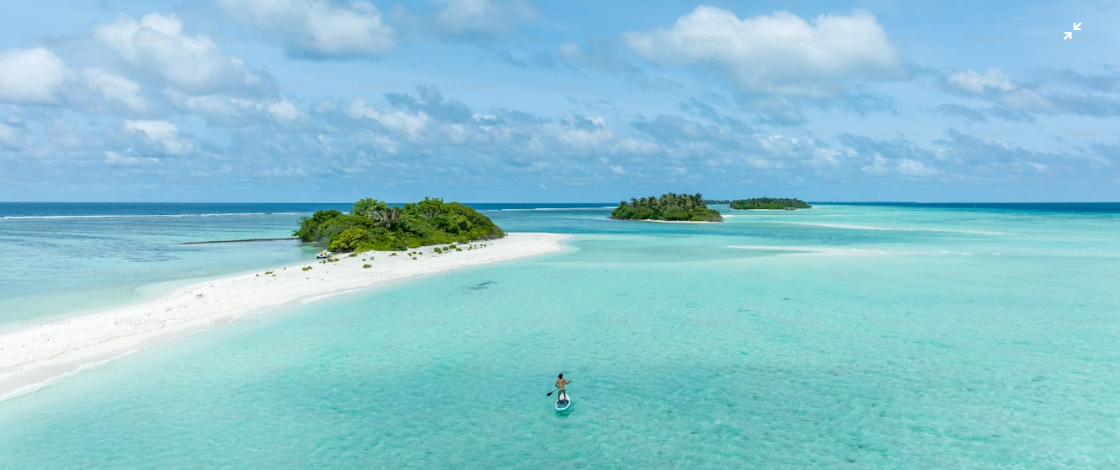 click at bounding box center (560, 242) 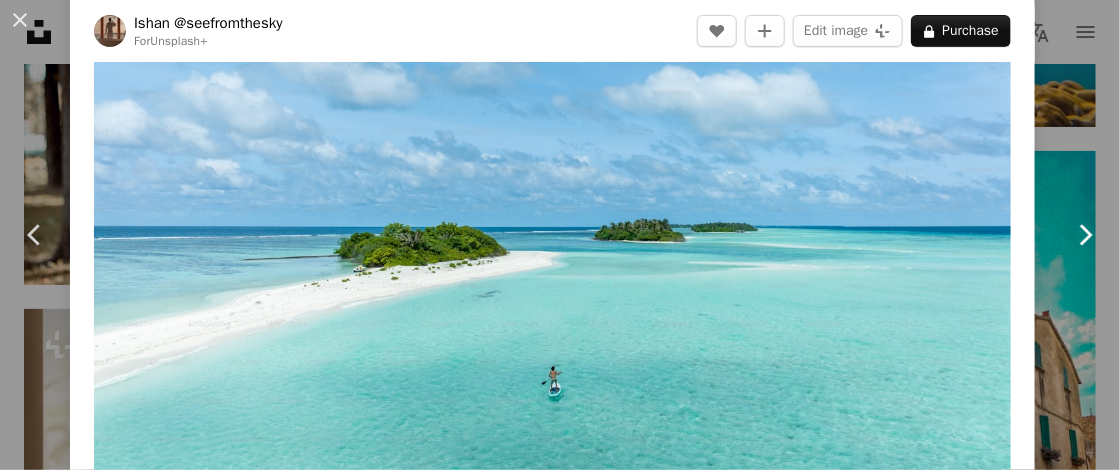 click 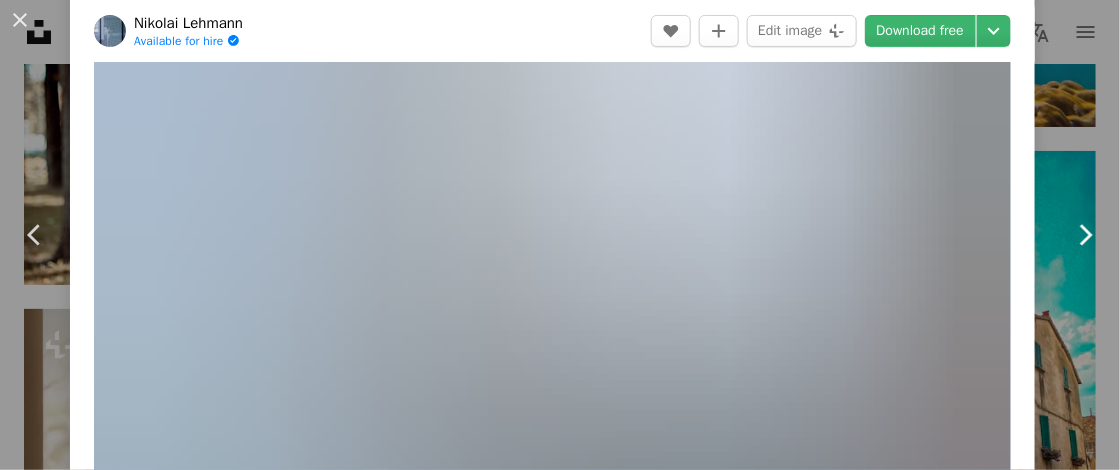 scroll, scrollTop: 0, scrollLeft: 0, axis: both 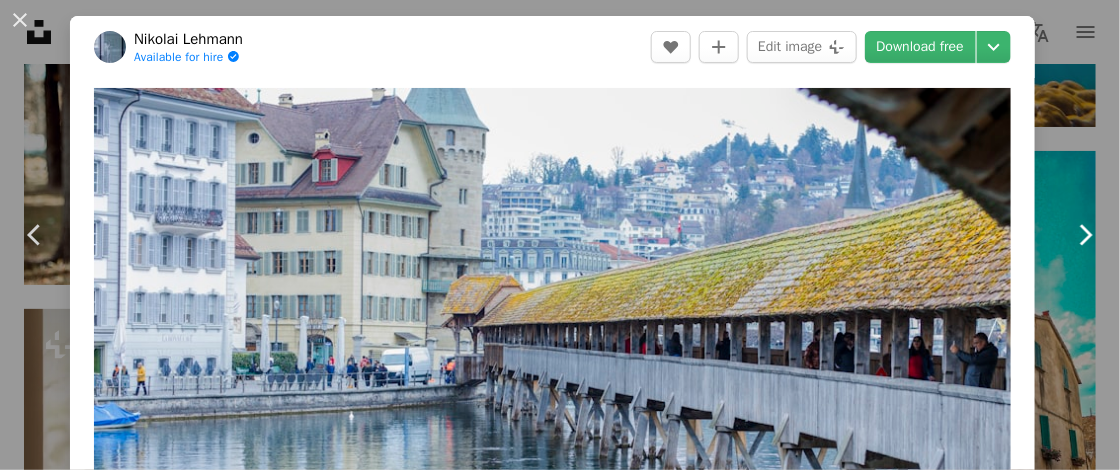 click 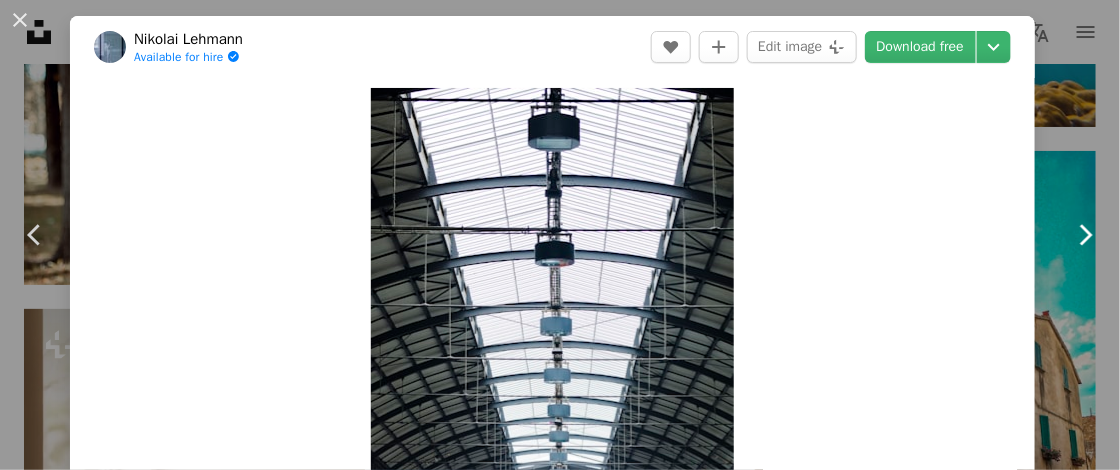 click 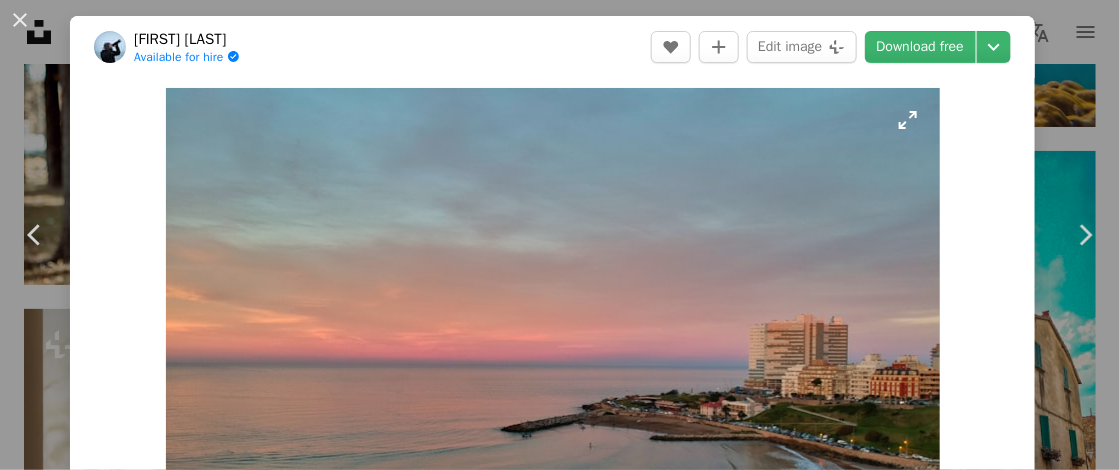 click at bounding box center (553, 378) 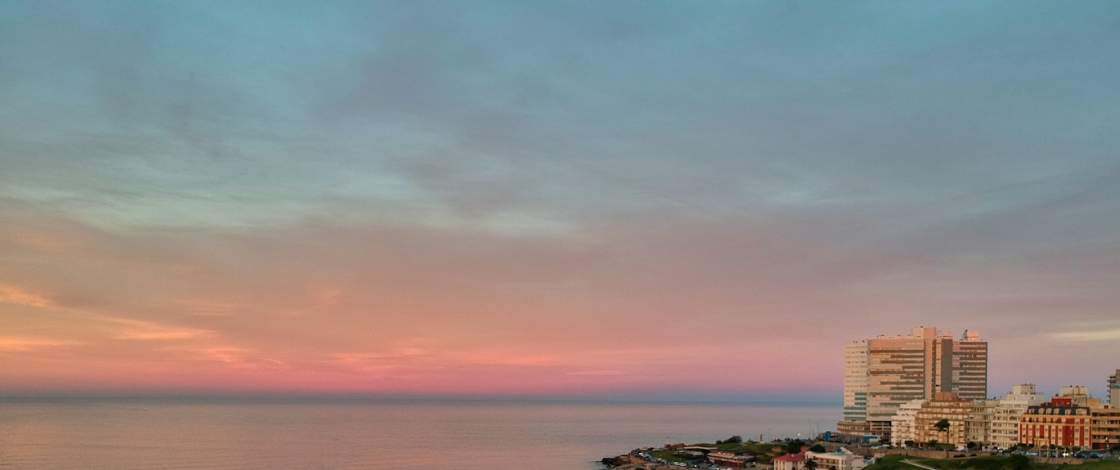 scroll, scrollTop: 175, scrollLeft: 0, axis: vertical 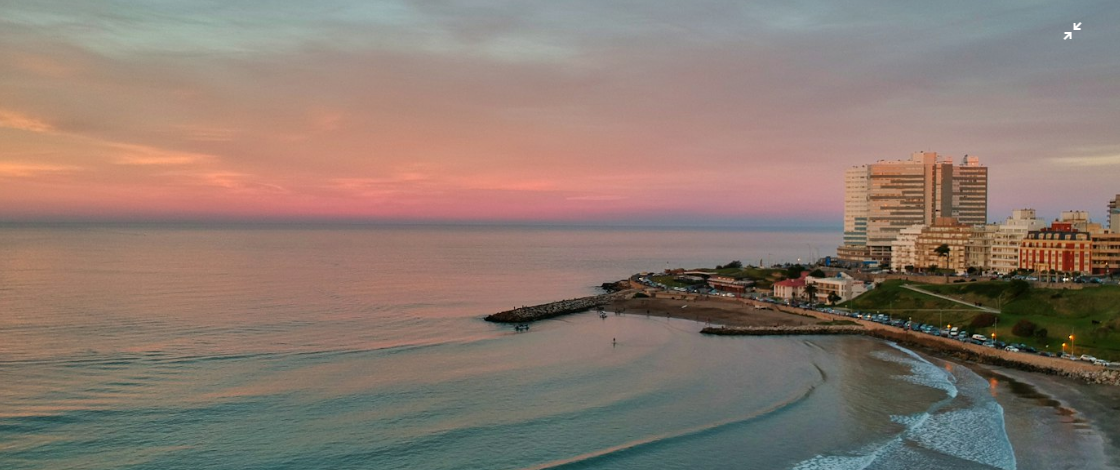 click at bounding box center (560, 245) 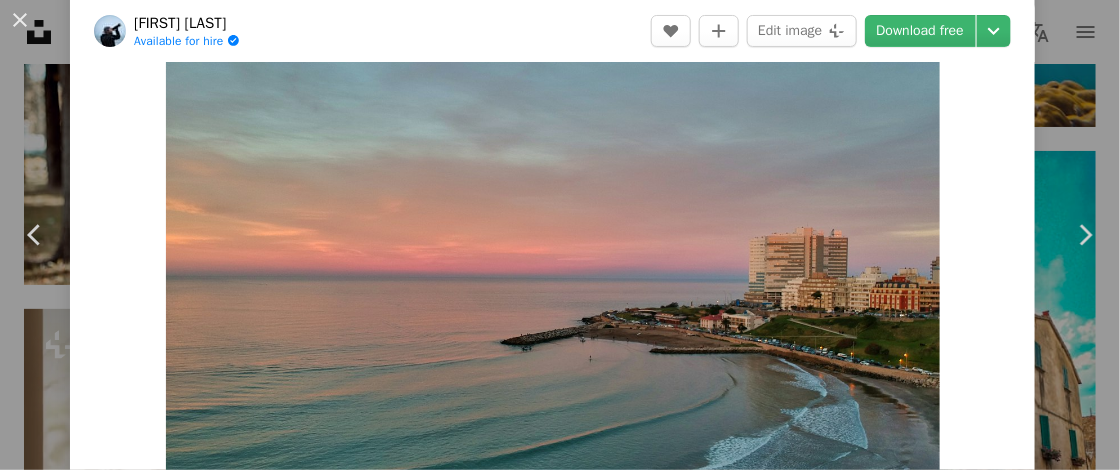 click at bounding box center (553, 291) 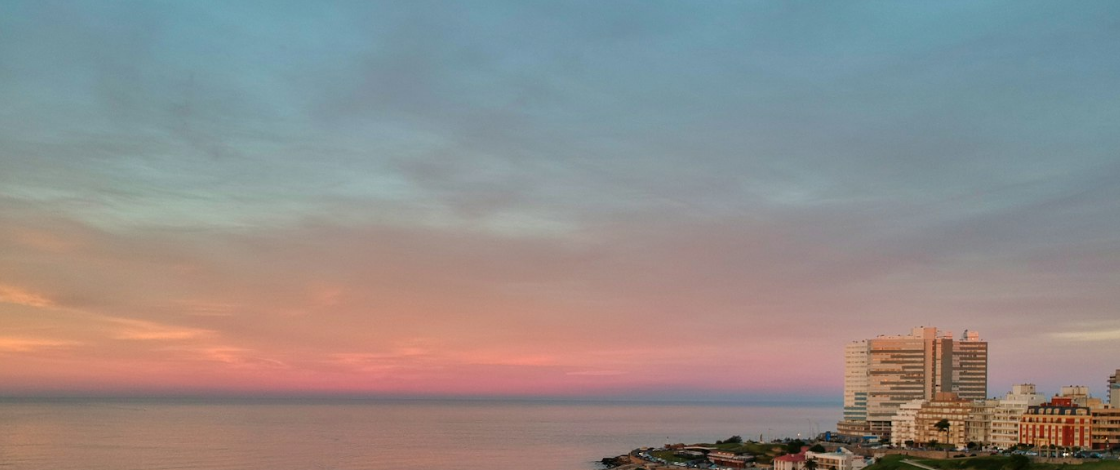 scroll, scrollTop: 175, scrollLeft: 0, axis: vertical 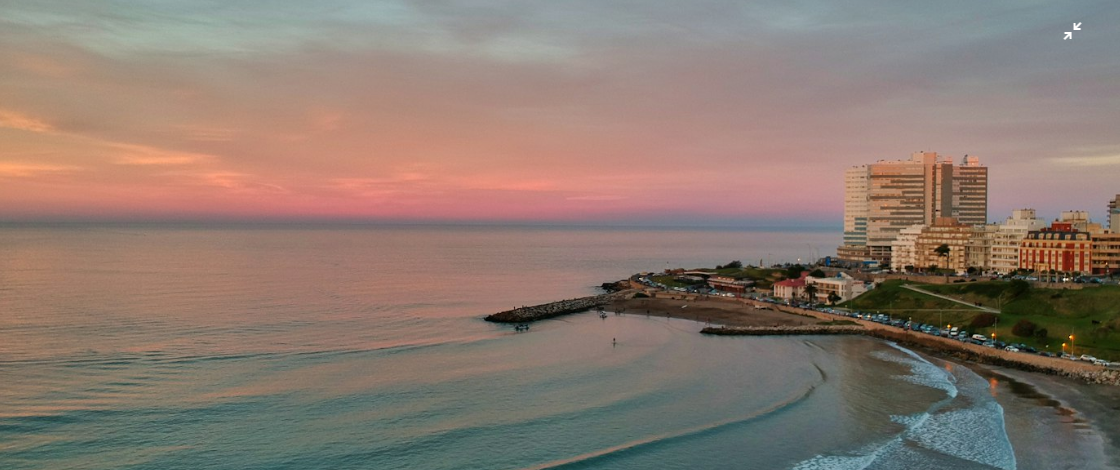 click at bounding box center (560, 245) 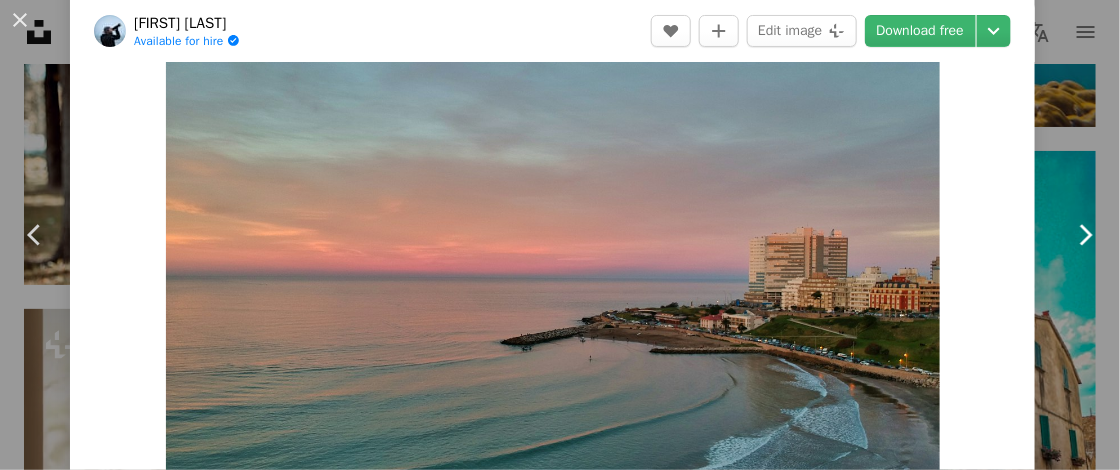 click on "Chevron right" 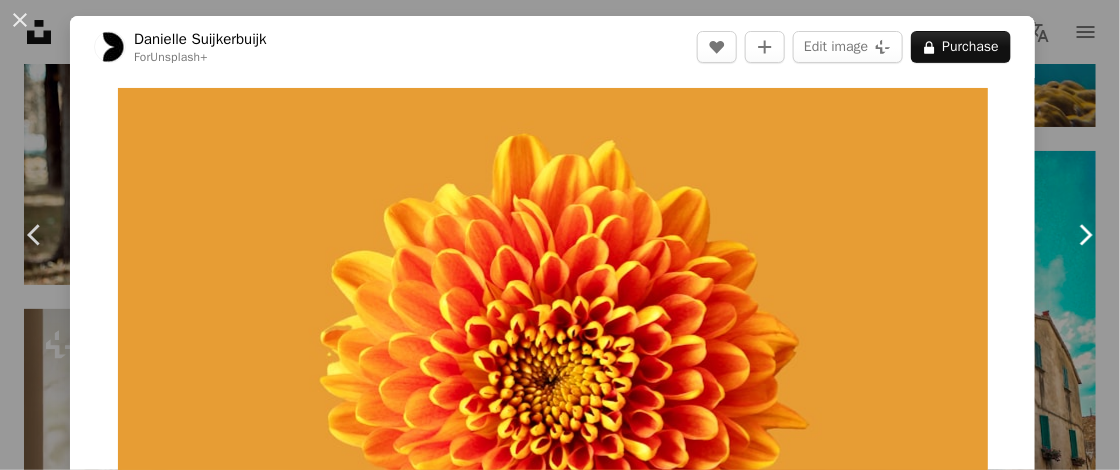 click on "Chevron right" 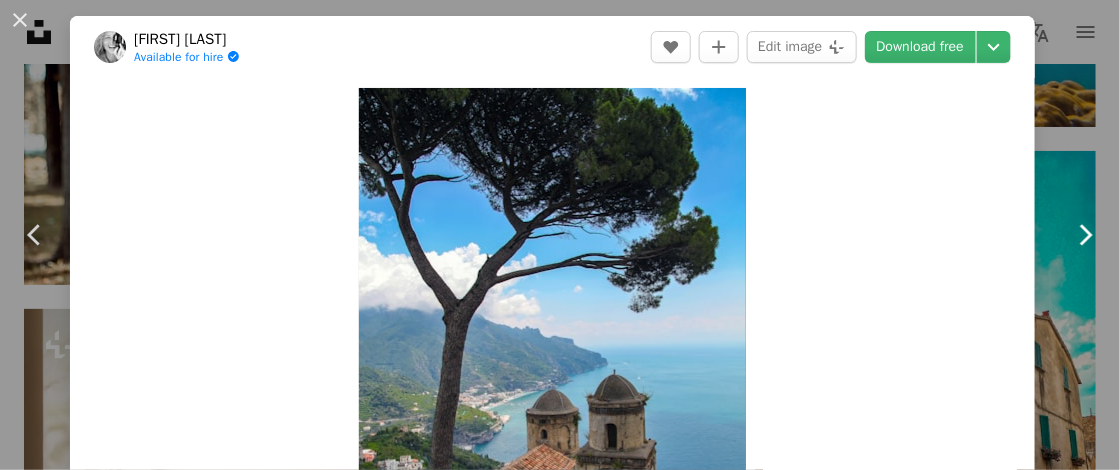 click on "Chevron right" 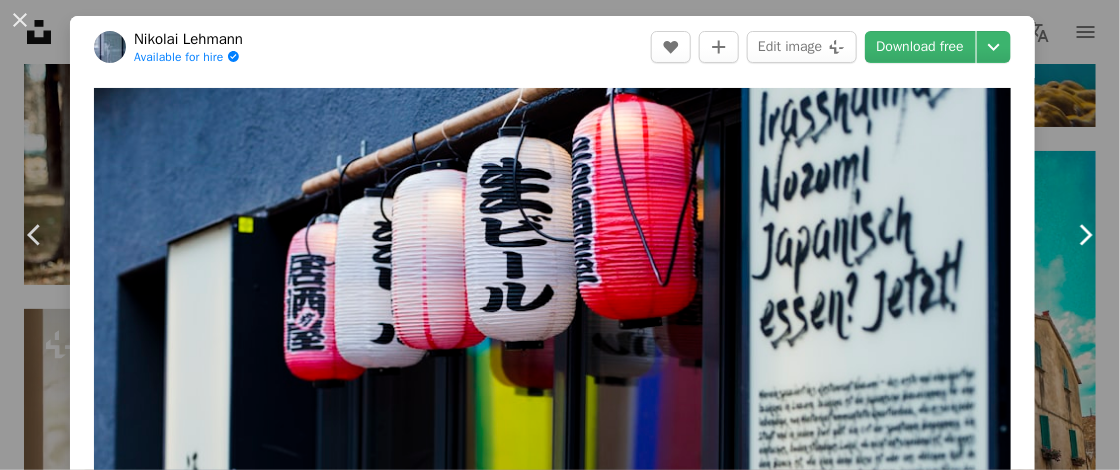 click on "Chevron right" 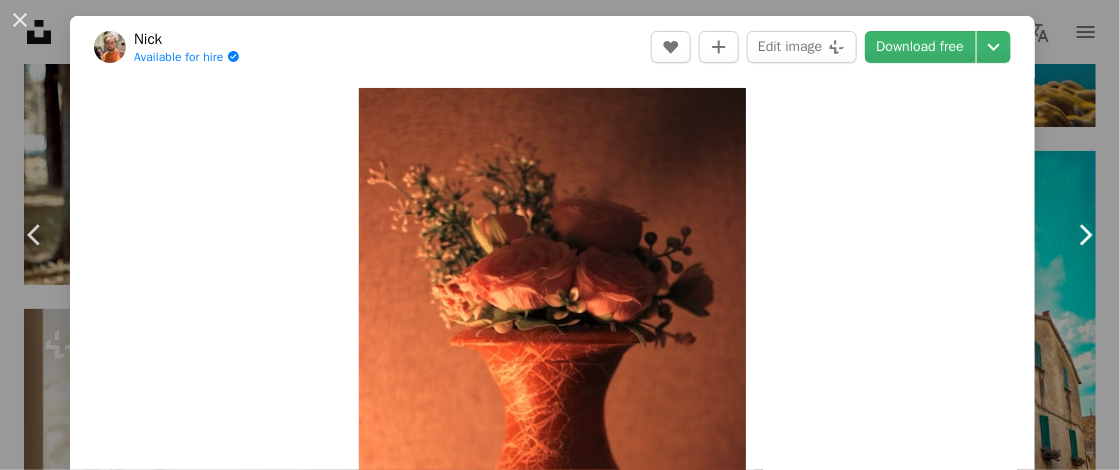 click on "Chevron right" 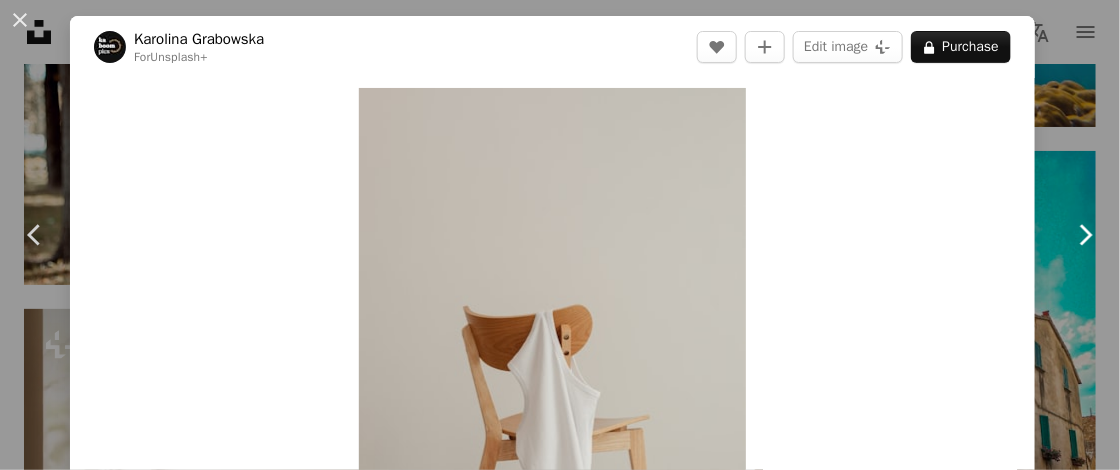 click on "Chevron right" 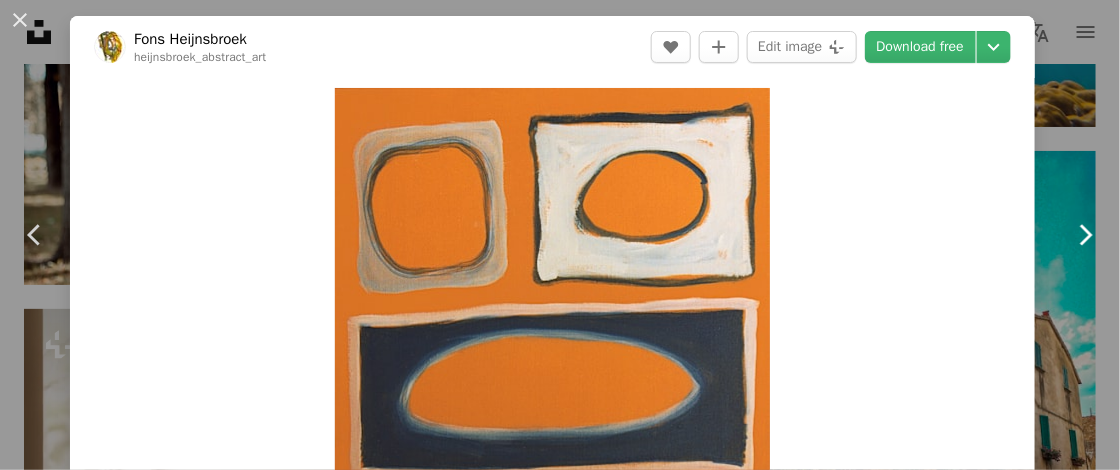 click on "Chevron right" 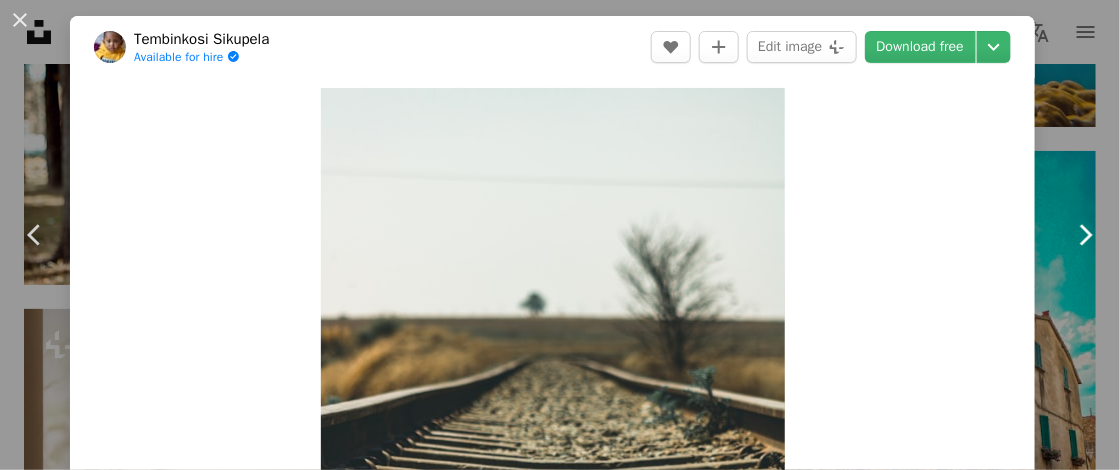 click on "Chevron right" 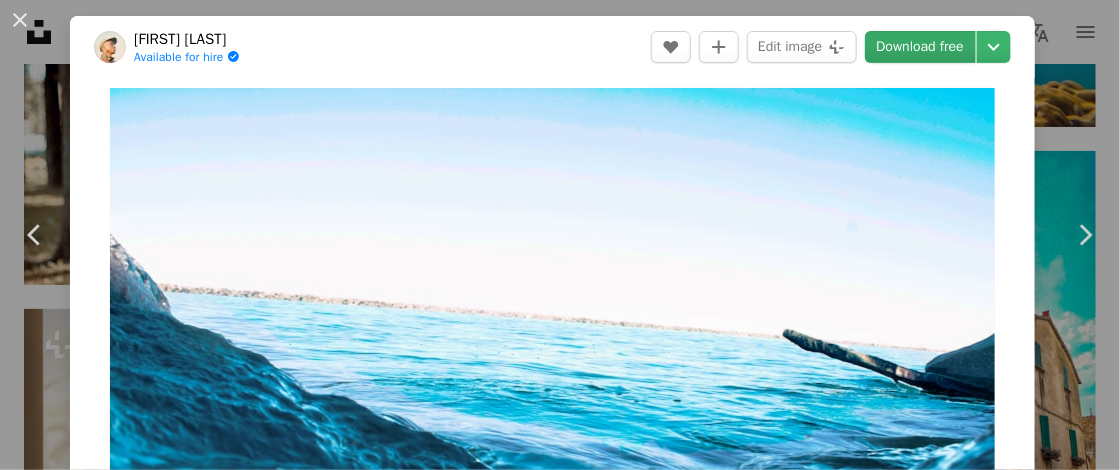click on "Download free" at bounding box center [921, 47] 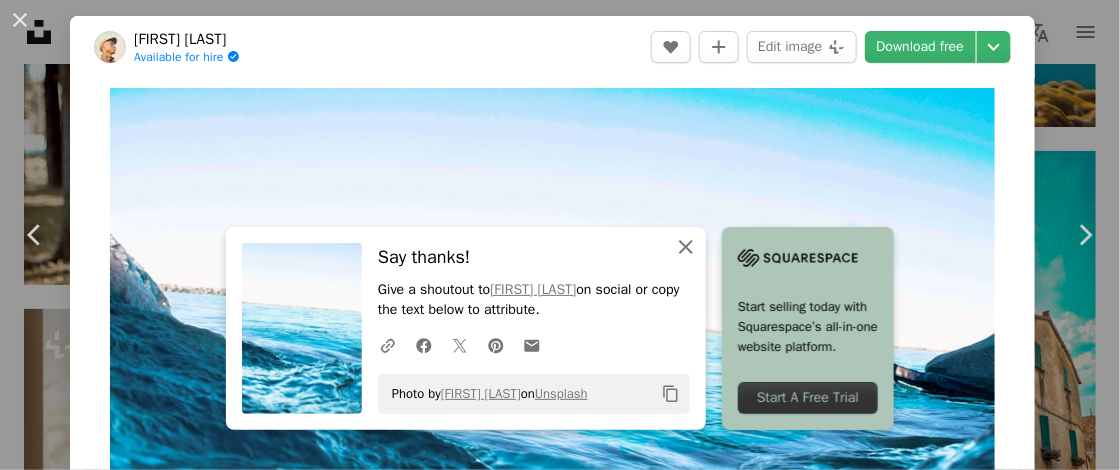 click 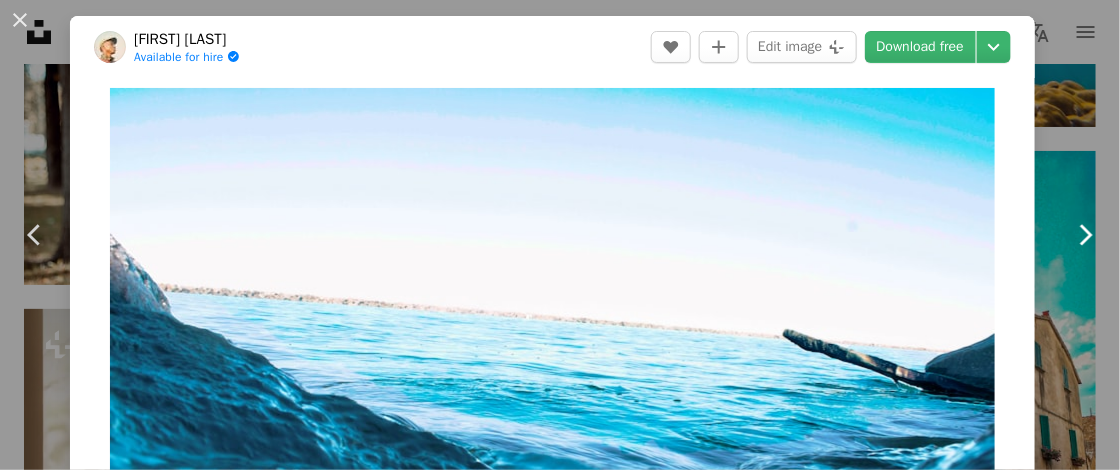 click on "Chevron right" 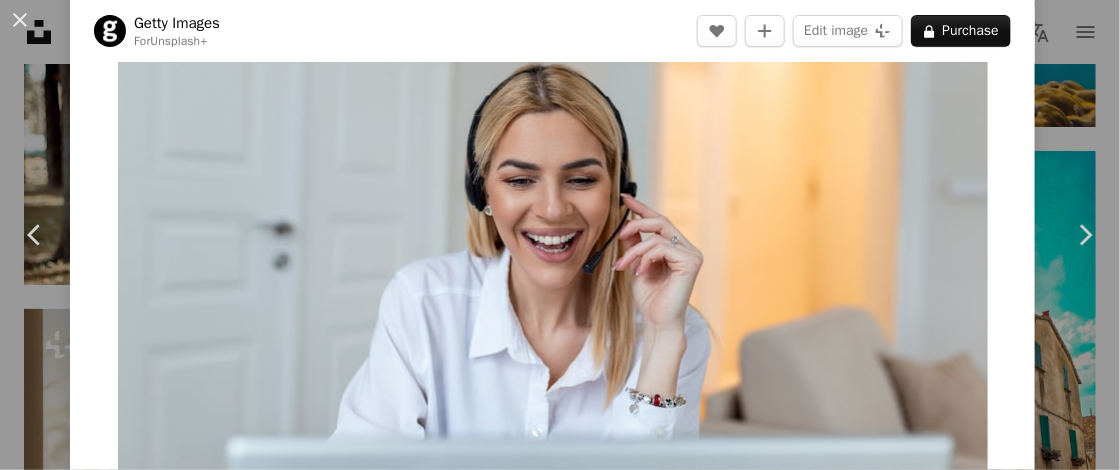 scroll, scrollTop: 109, scrollLeft: 0, axis: vertical 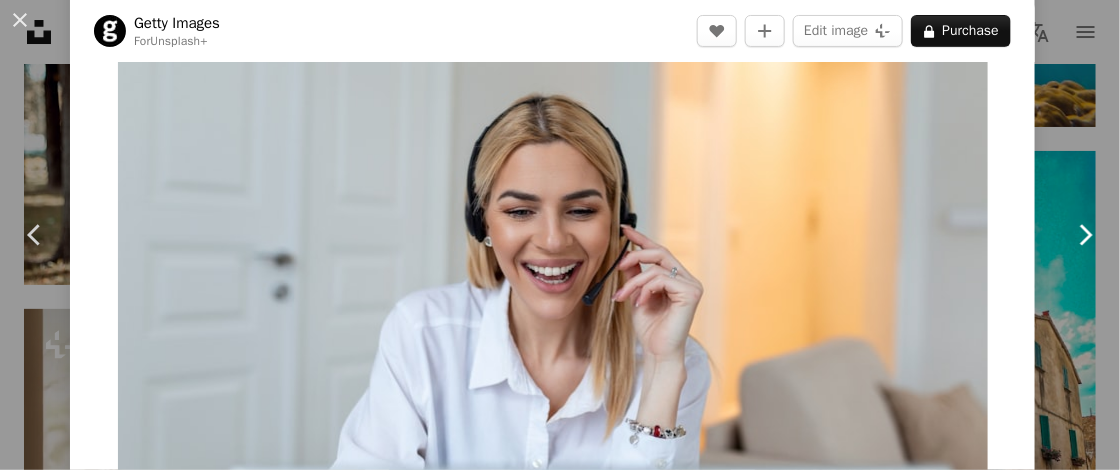 click 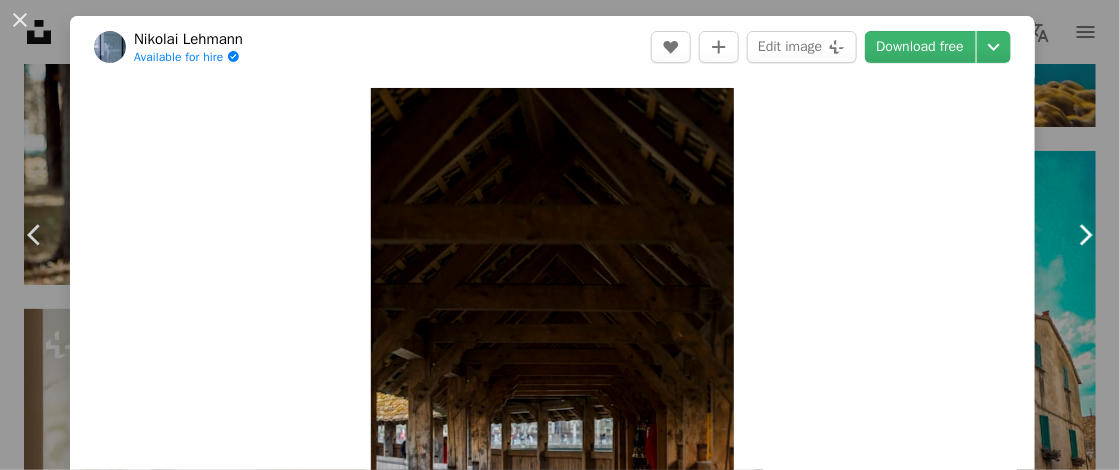 click 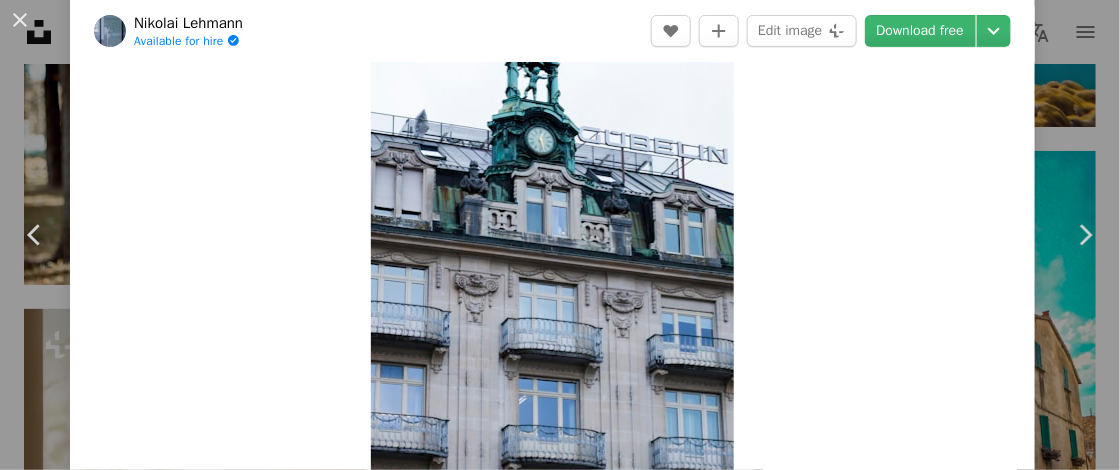 scroll, scrollTop: 77, scrollLeft: 0, axis: vertical 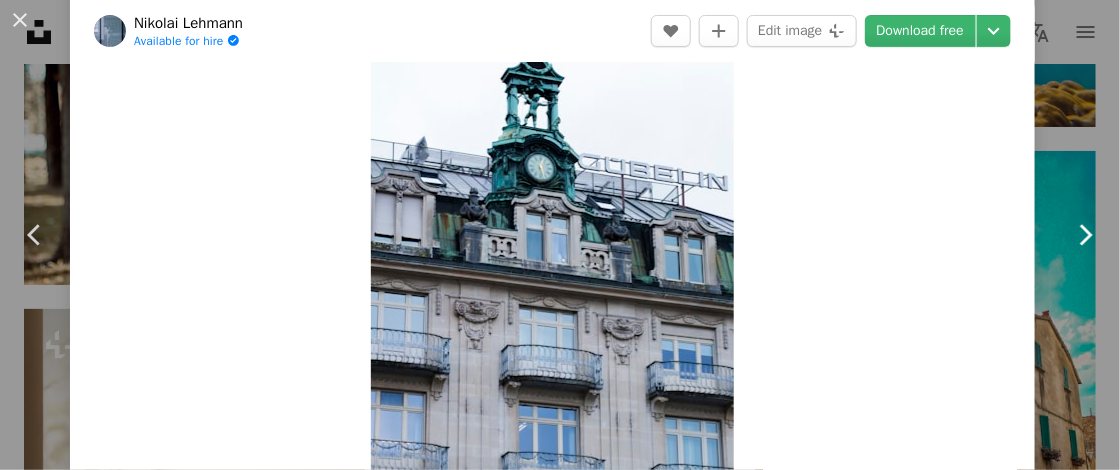 click on "Chevron right" 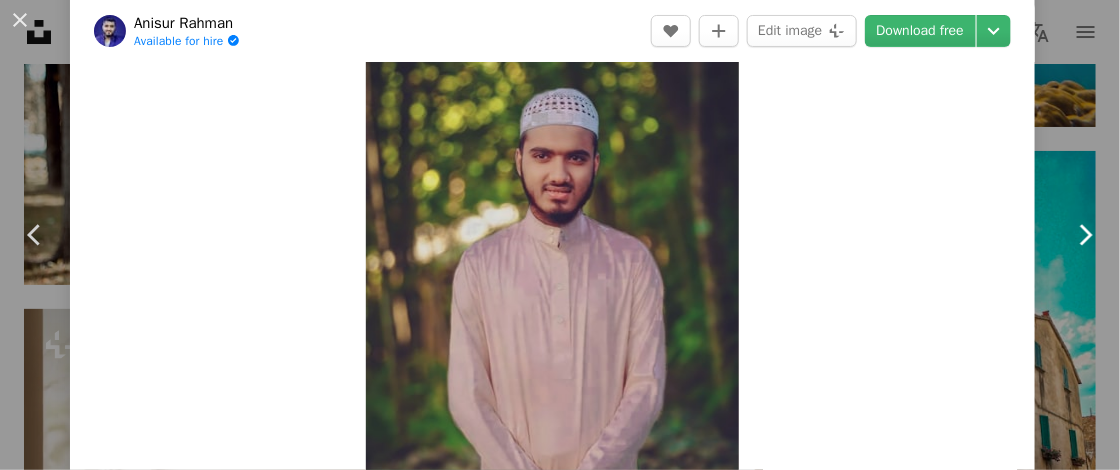 scroll, scrollTop: 0, scrollLeft: 0, axis: both 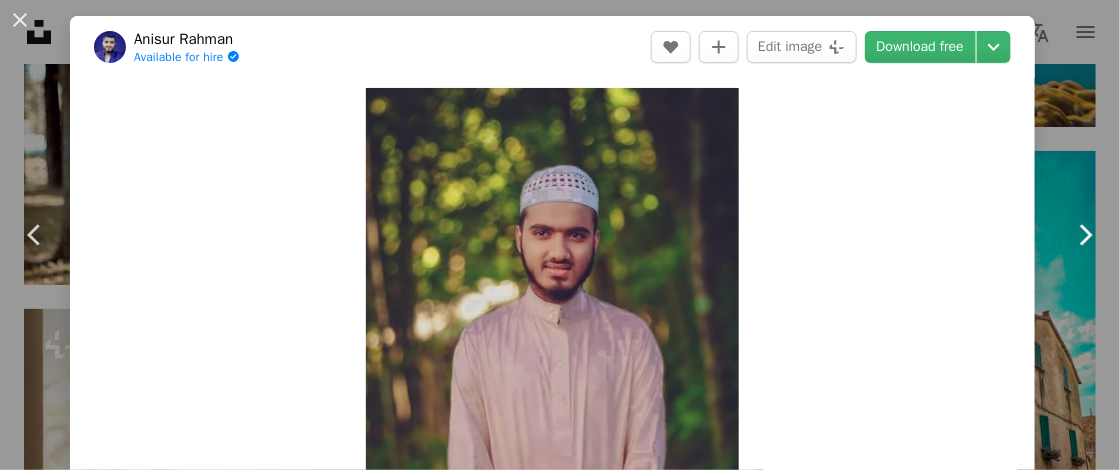 click on "Chevron right" 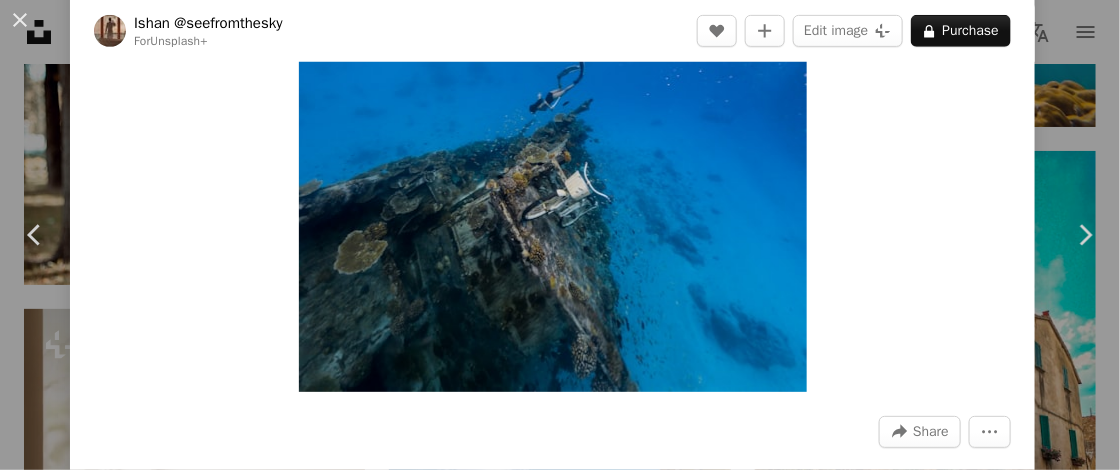 scroll, scrollTop: 138, scrollLeft: 0, axis: vertical 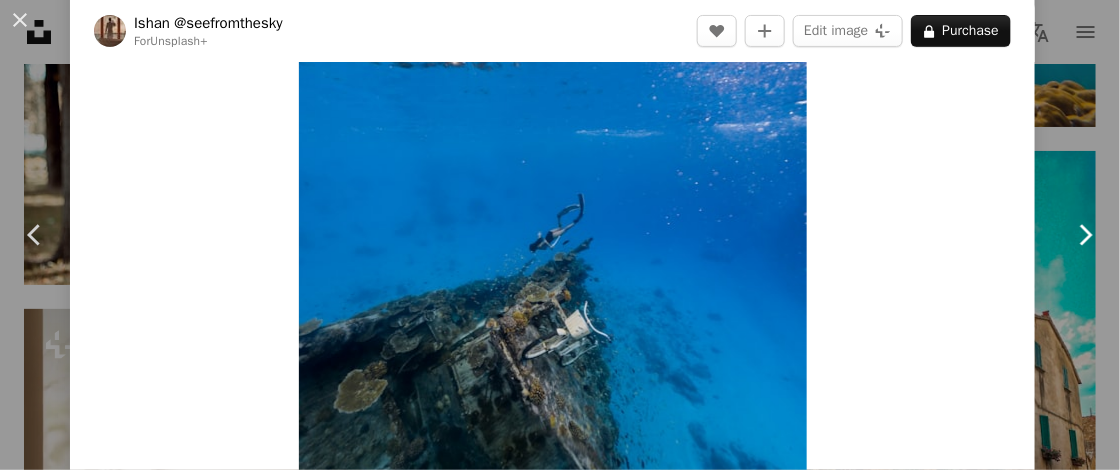 click on "Chevron right" 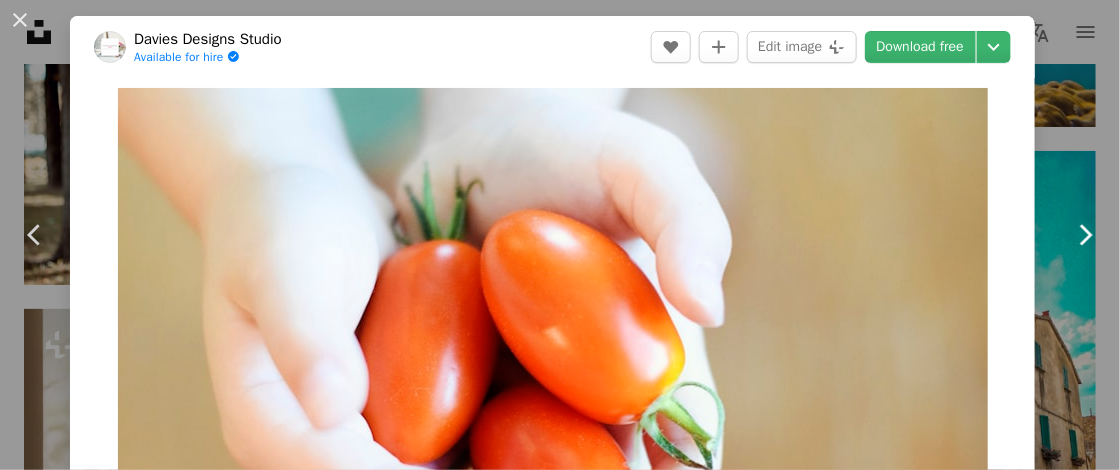 click on "Chevron right" 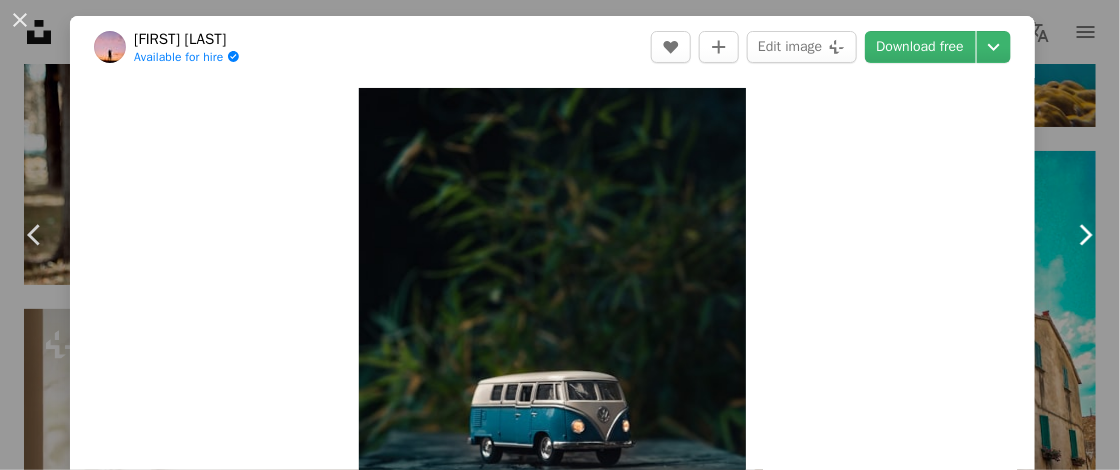 click on "Chevron right" 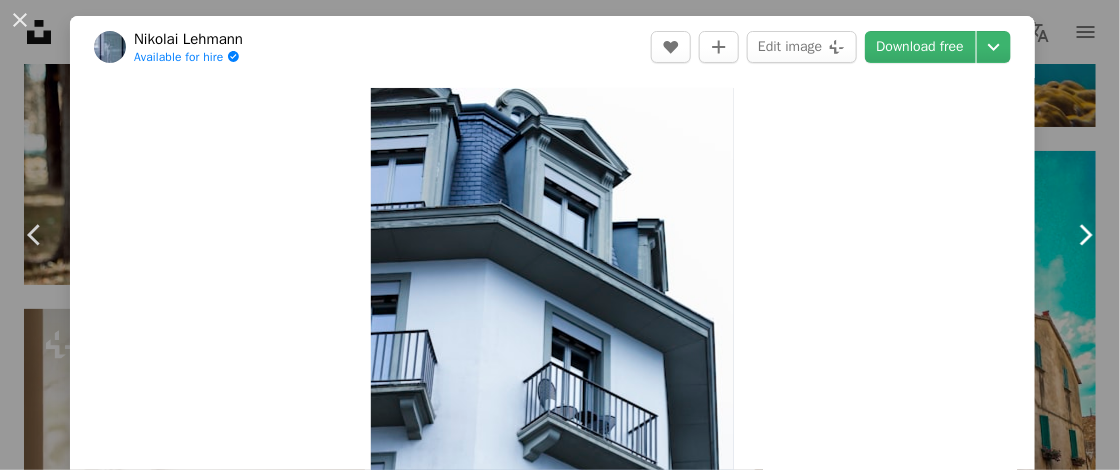 click on "Chevron right" 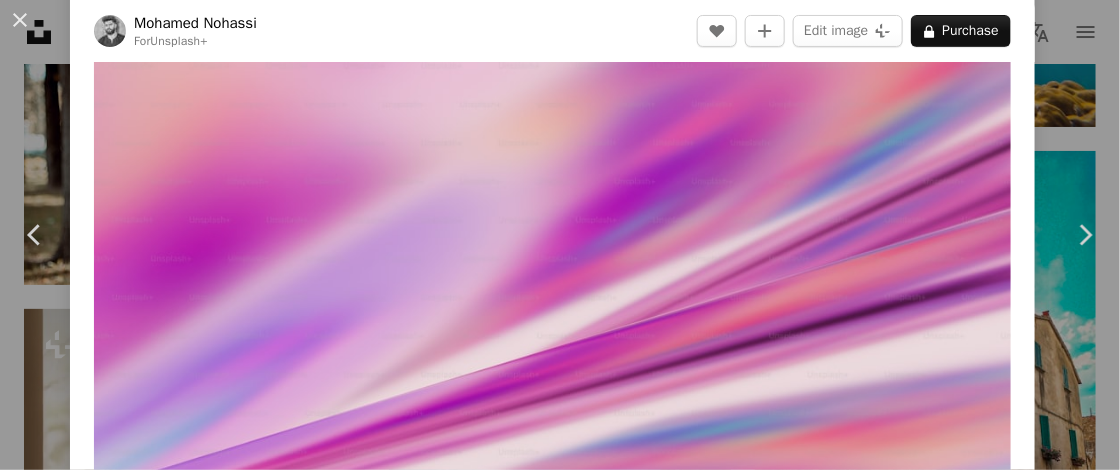 scroll, scrollTop: 98, scrollLeft: 0, axis: vertical 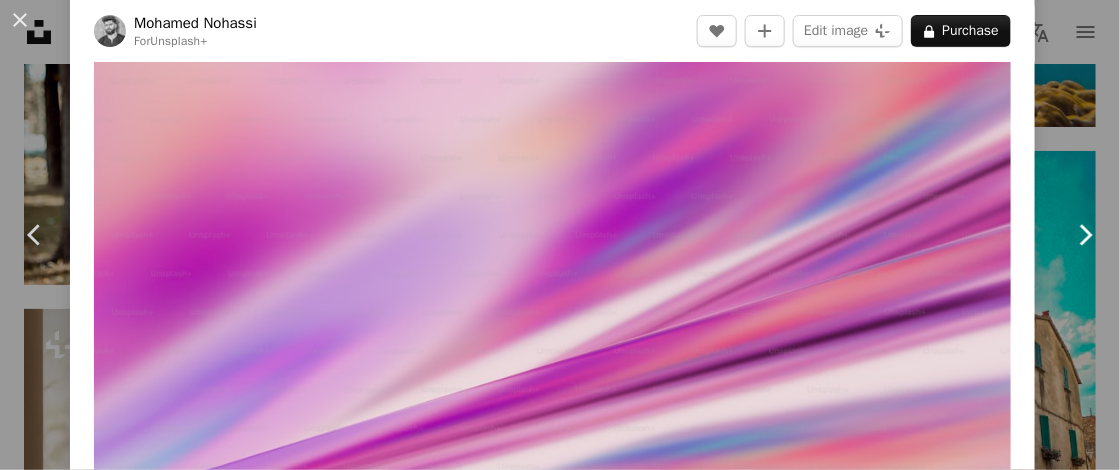 click on "Chevron right" 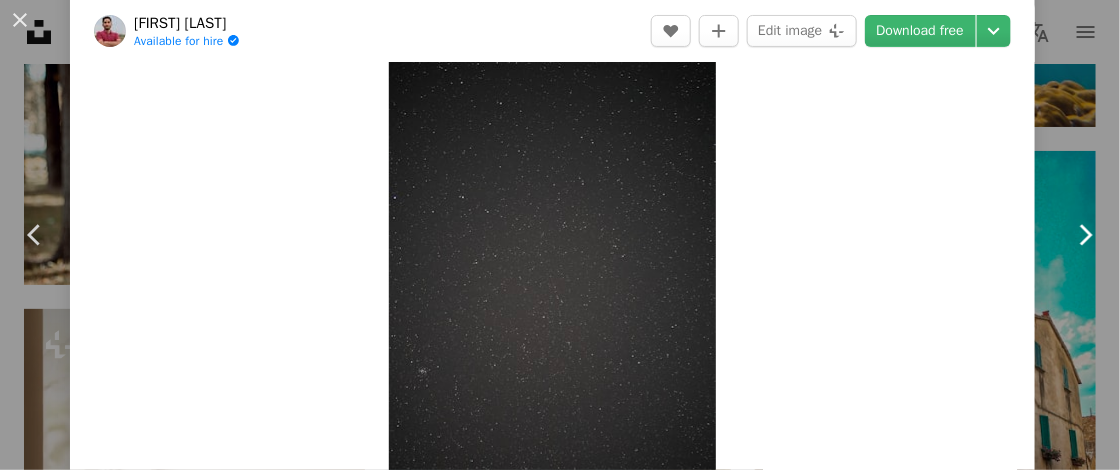 scroll, scrollTop: 0, scrollLeft: 0, axis: both 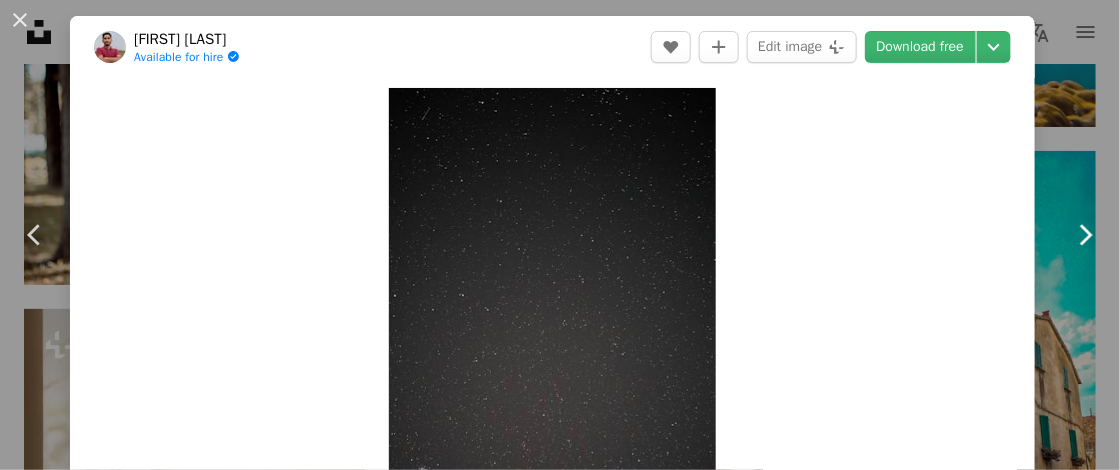 click on "Chevron right" 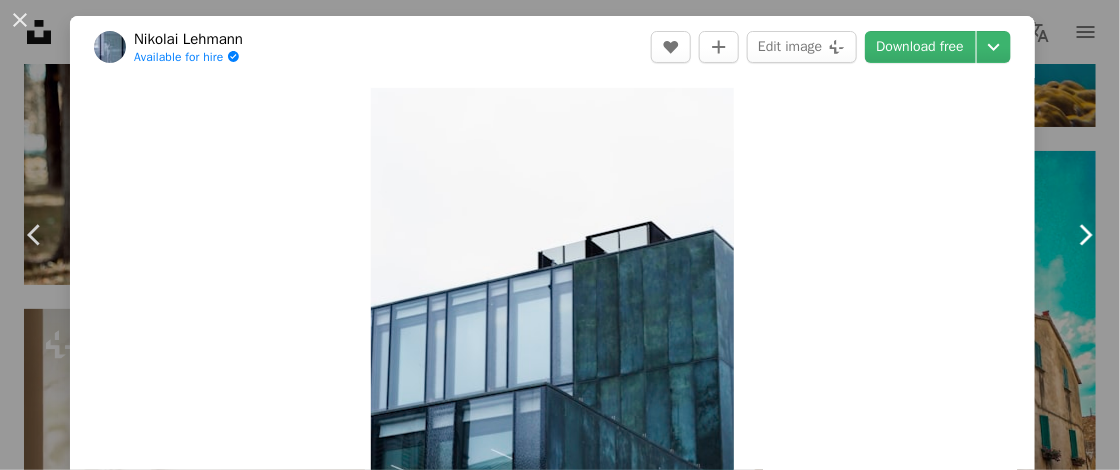 click on "Chevron right" 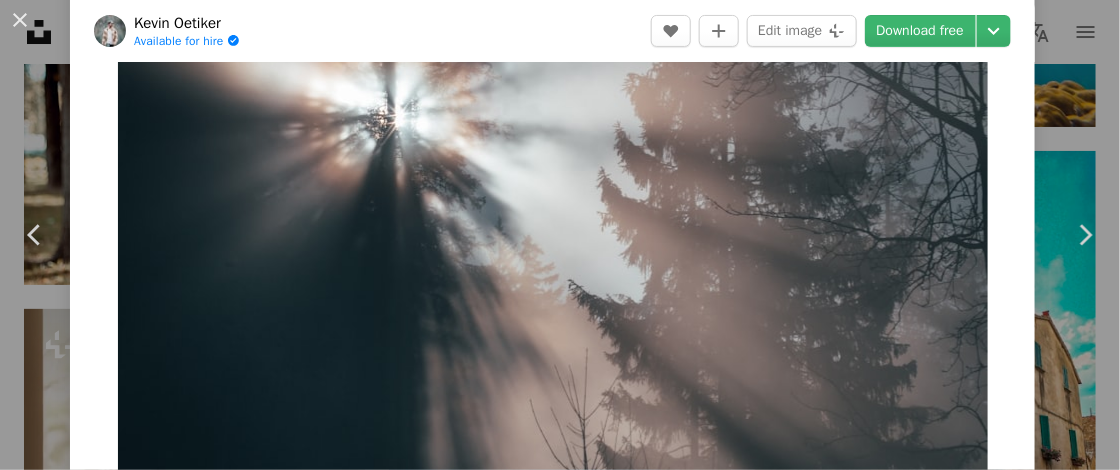 scroll, scrollTop: 125, scrollLeft: 0, axis: vertical 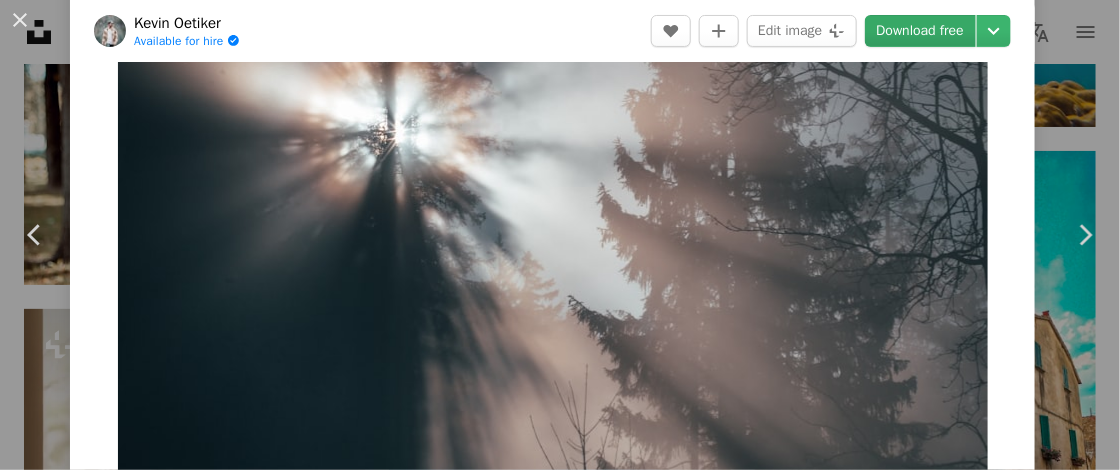 click on "Download free" at bounding box center (921, 31) 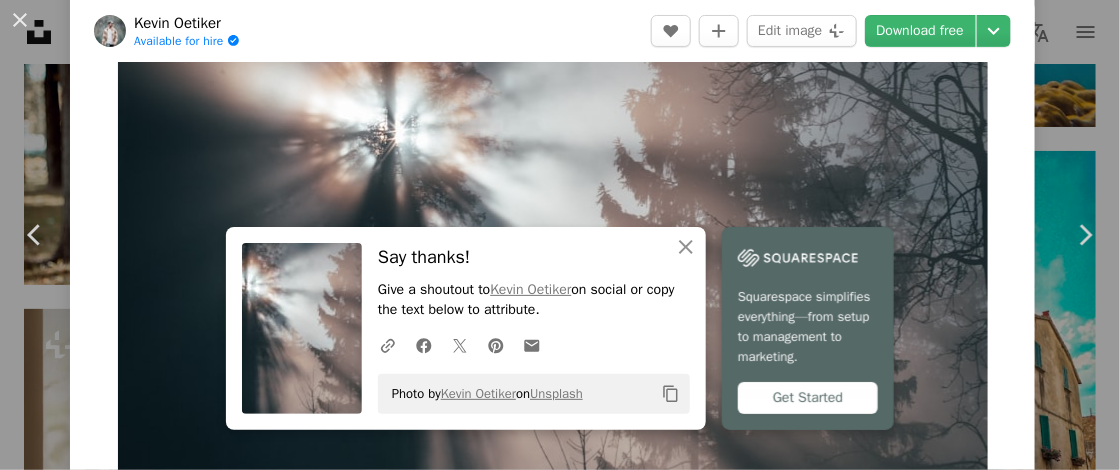 click at bounding box center (553, 253) 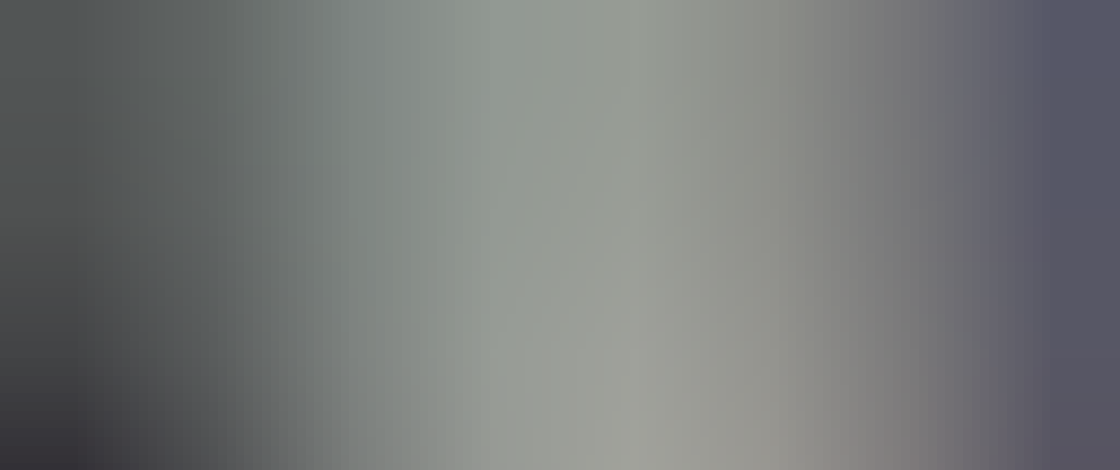 scroll, scrollTop: 129, scrollLeft: 0, axis: vertical 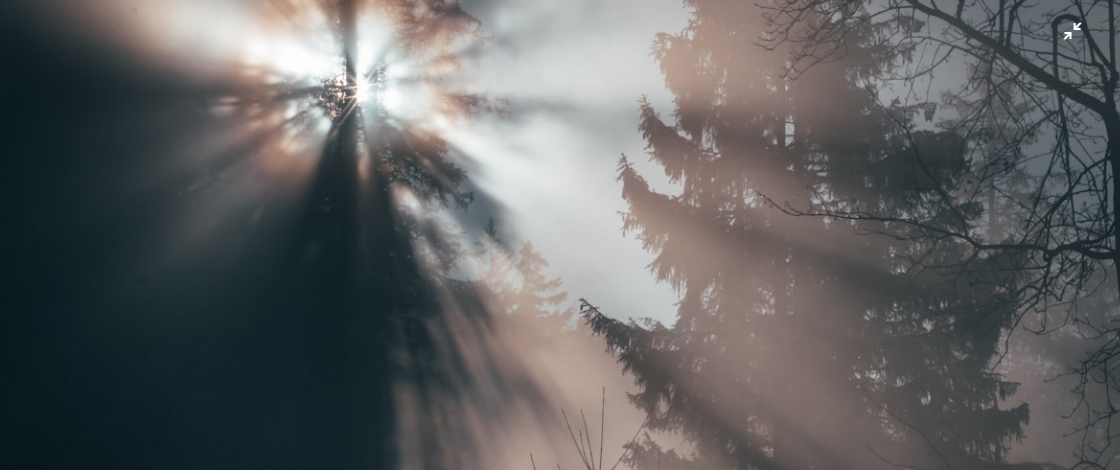 click at bounding box center (560, 244) 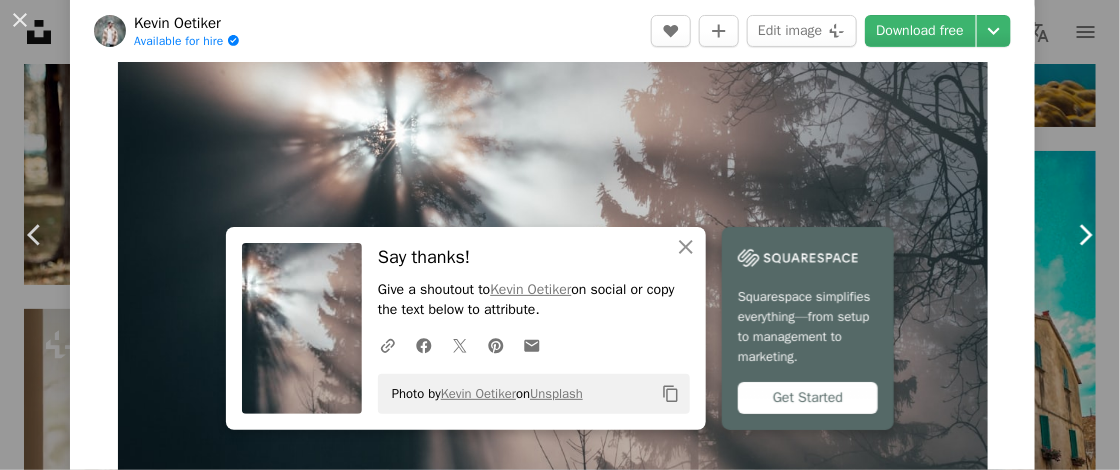 click on "Chevron right" 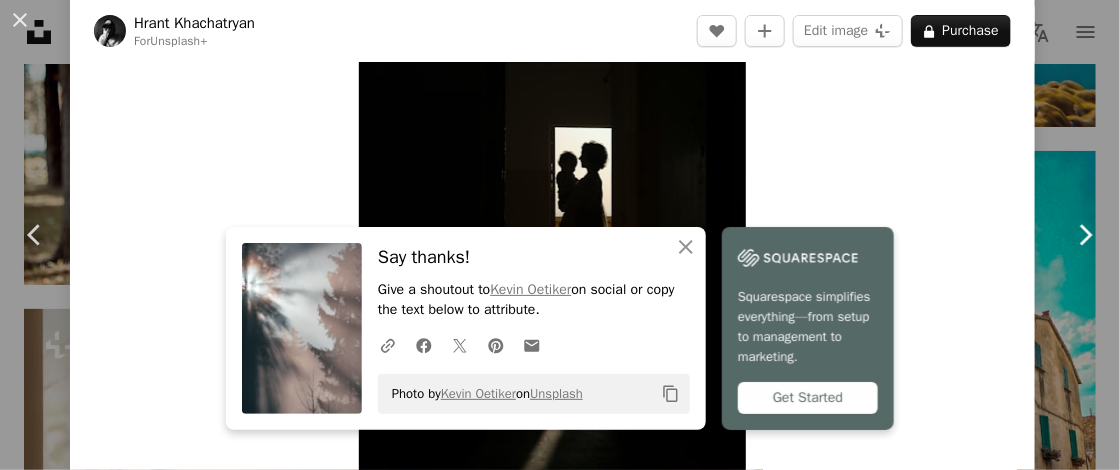 scroll, scrollTop: 0, scrollLeft: 0, axis: both 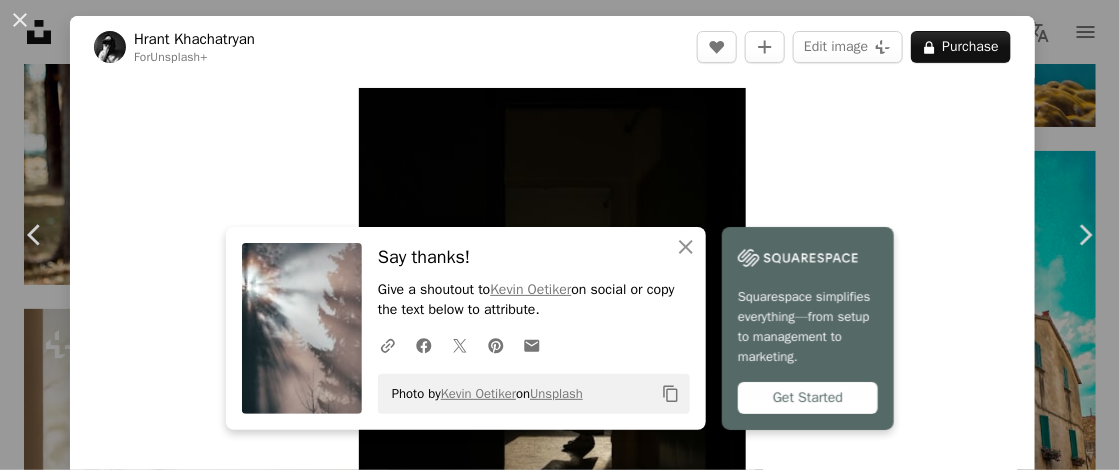 click on "Zoom in" at bounding box center (552, 378) 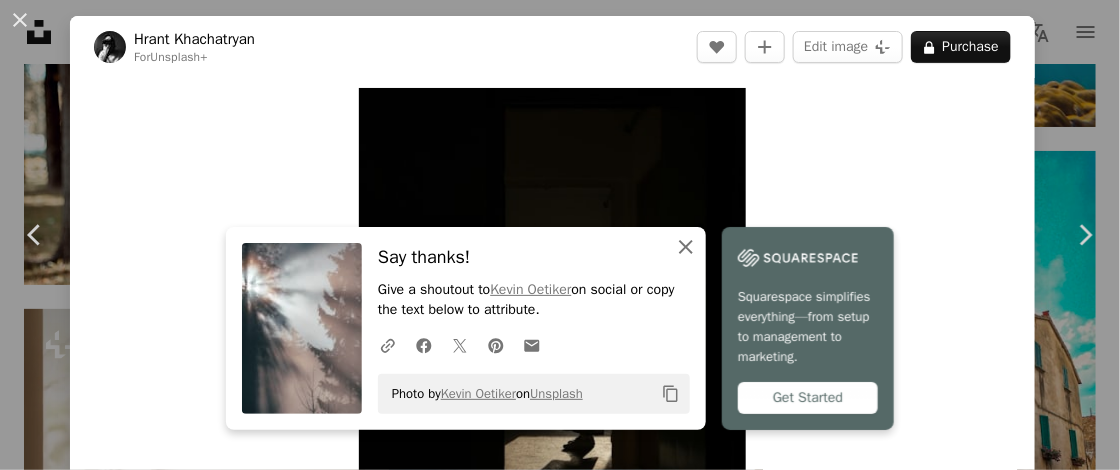 click 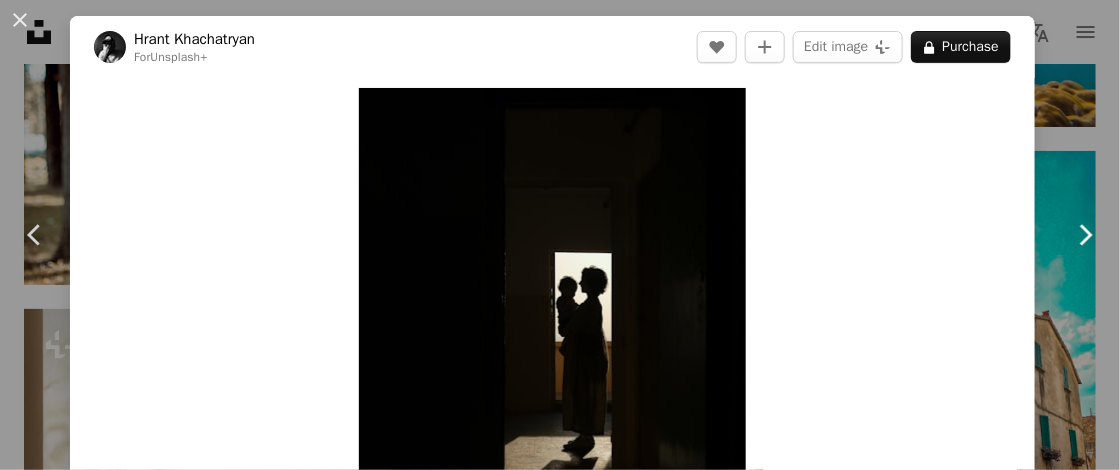 click on "Chevron right" 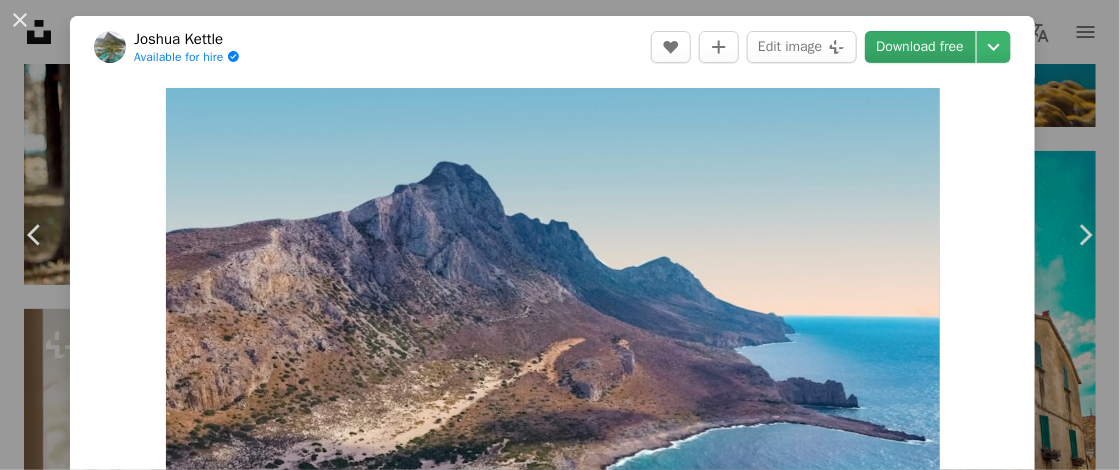 click on "Download free" at bounding box center (921, 47) 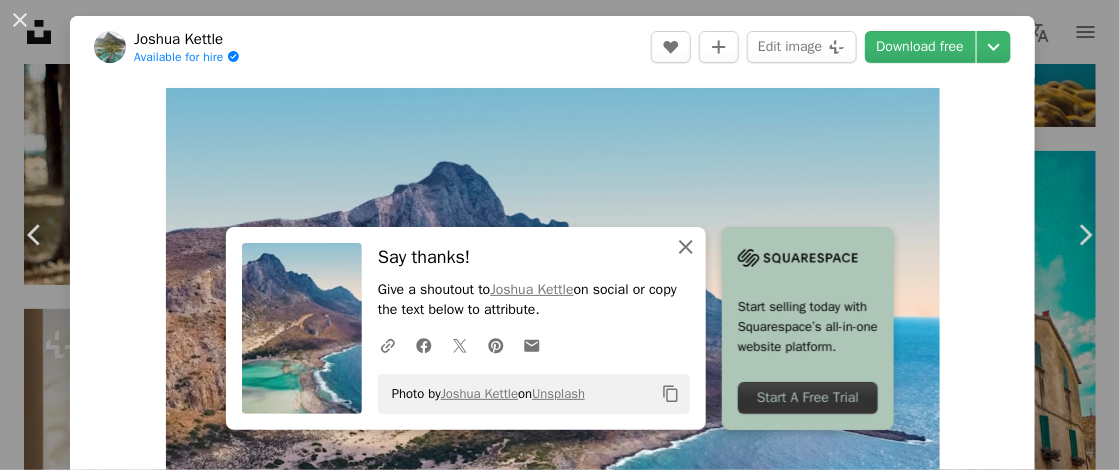 click 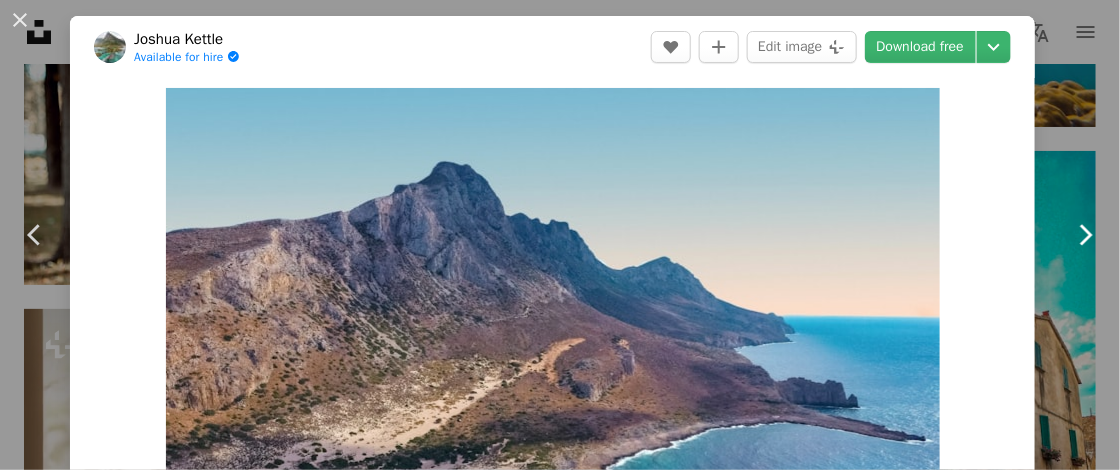 click on "Chevron right" 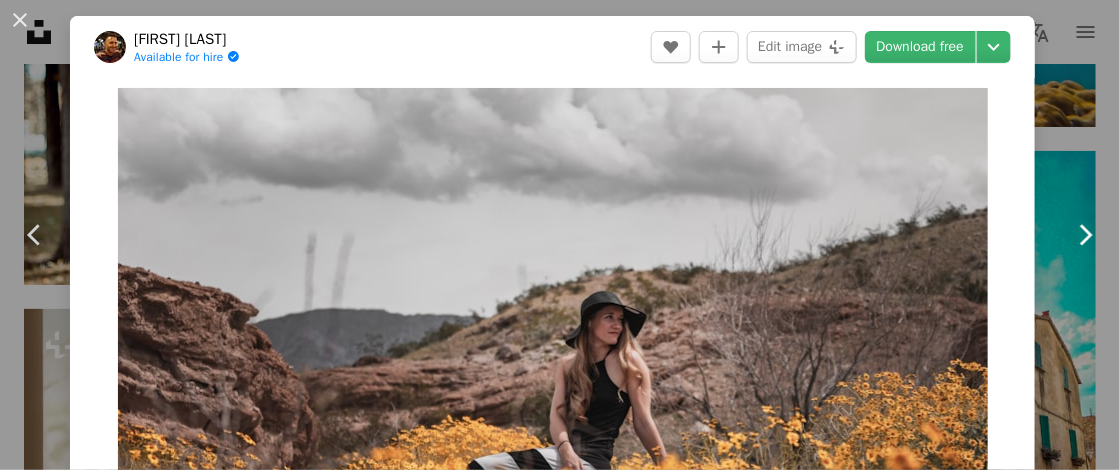 click 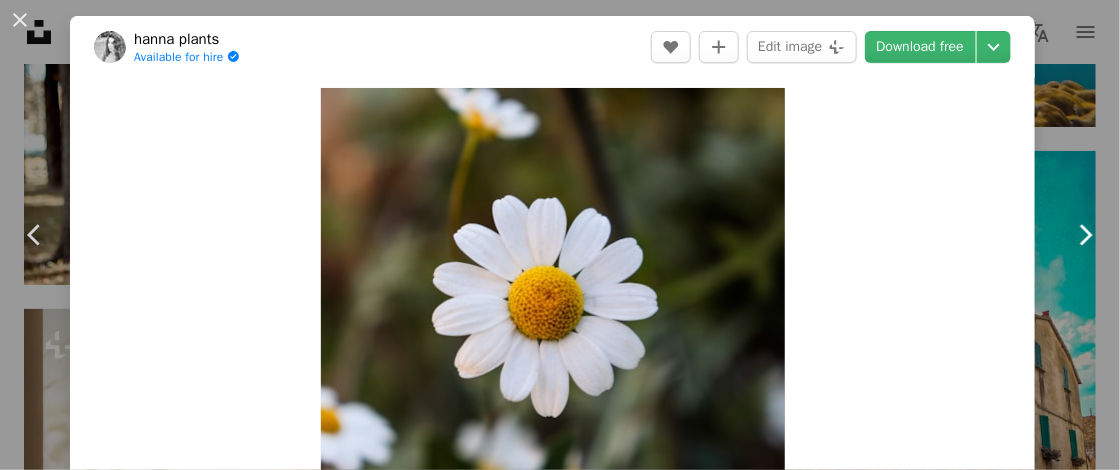 click 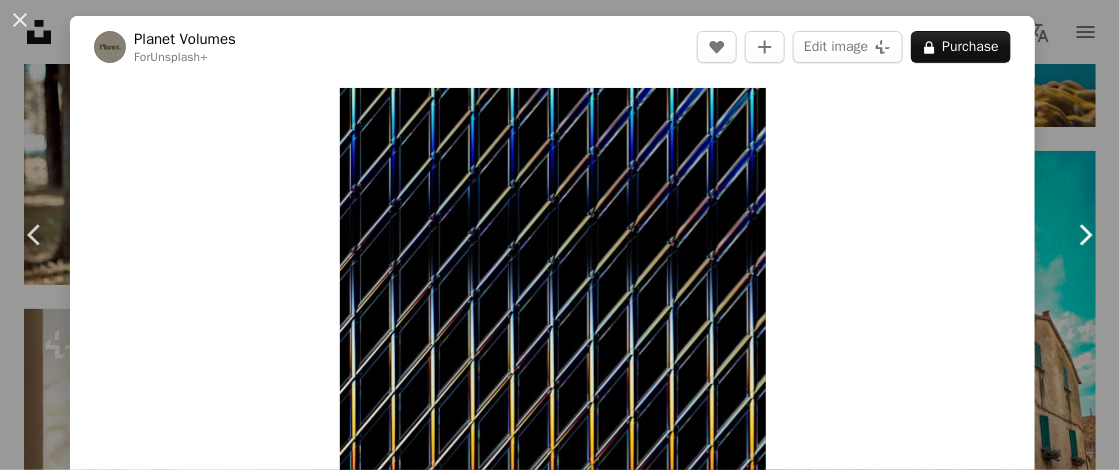 click 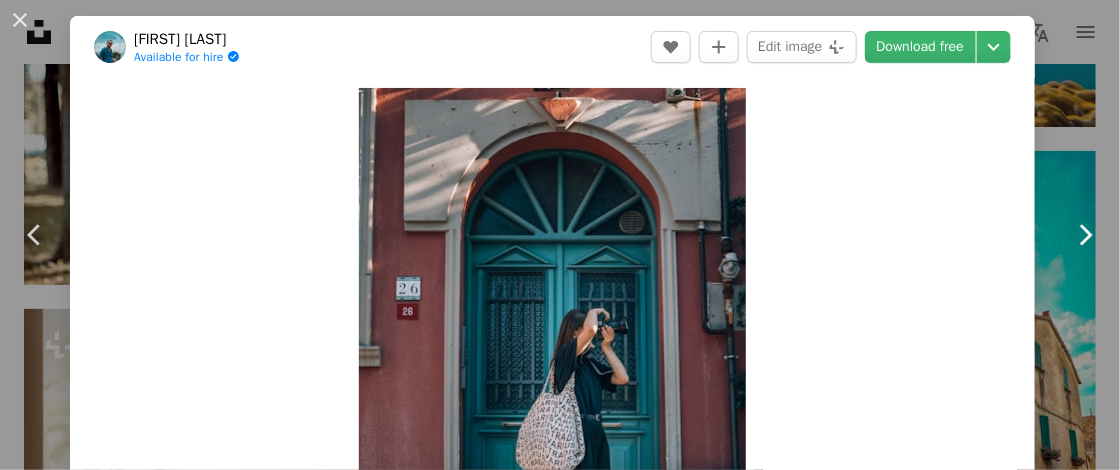 click 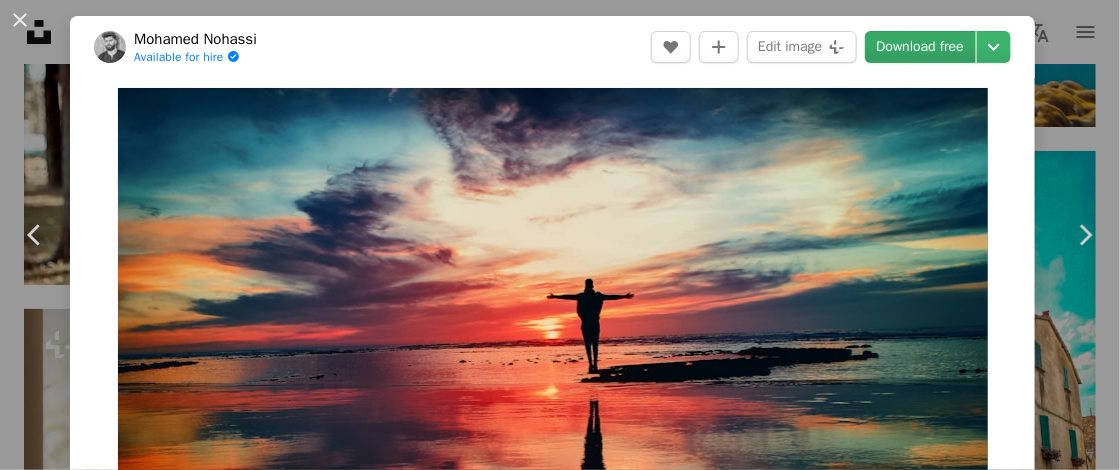 click on "Download free" at bounding box center [921, 47] 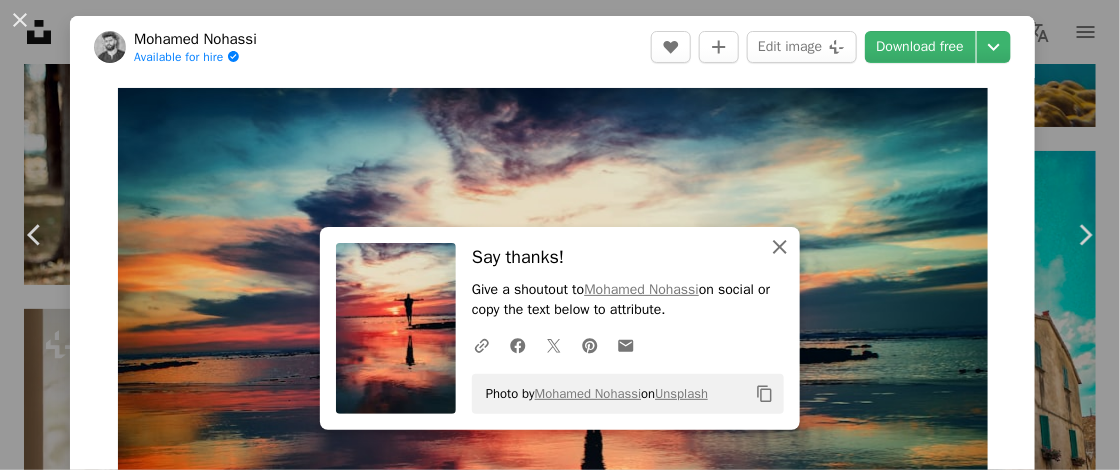 click on "An X shape" 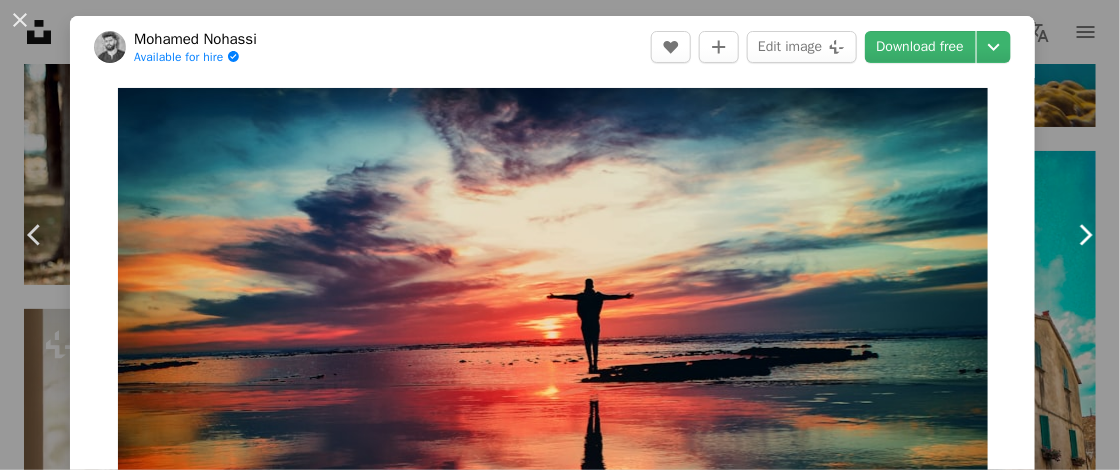 click on "Chevron right" 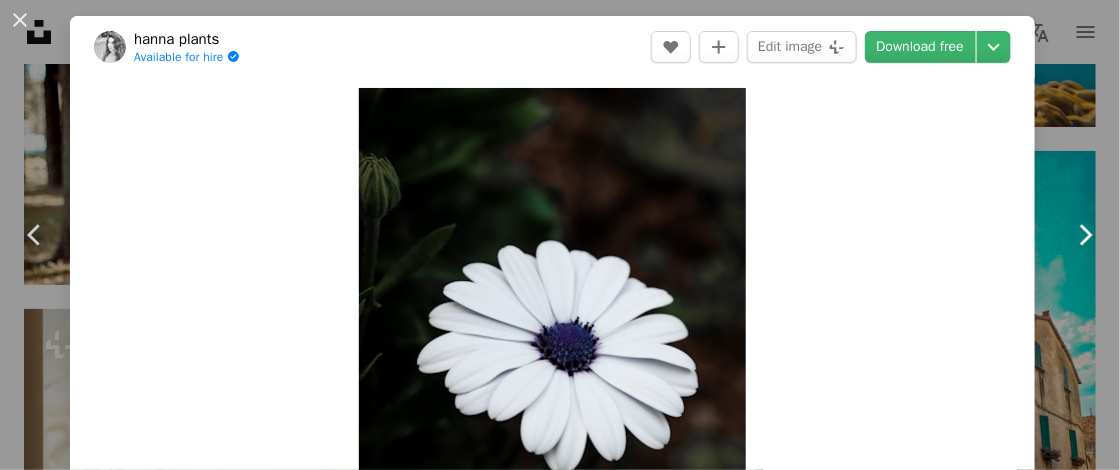 click on "Chevron right" 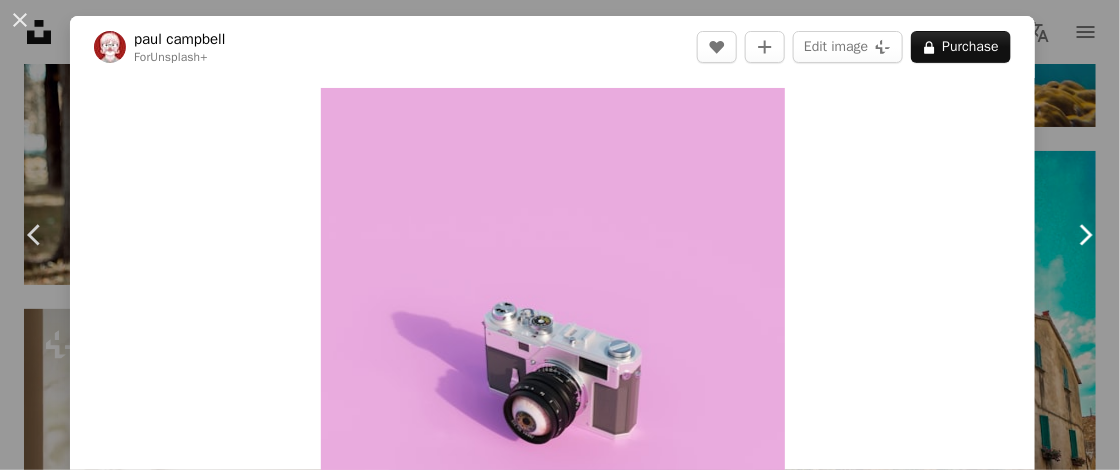 click on "Chevron right" 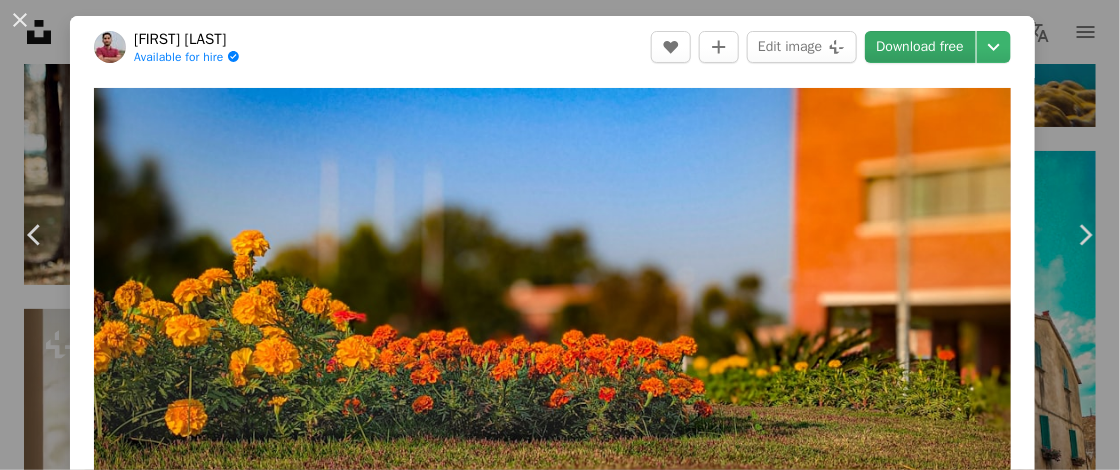 click on "Download free" at bounding box center (921, 47) 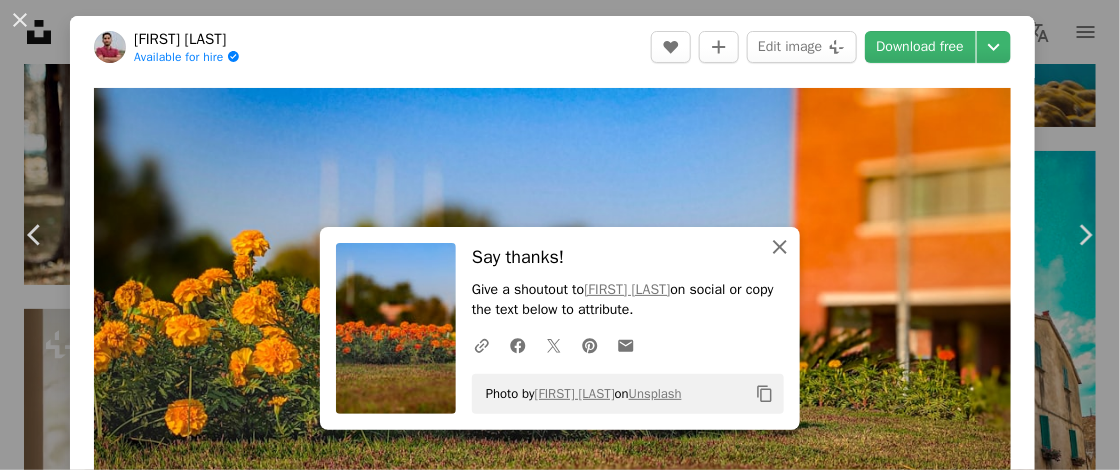 click on "An X shape" 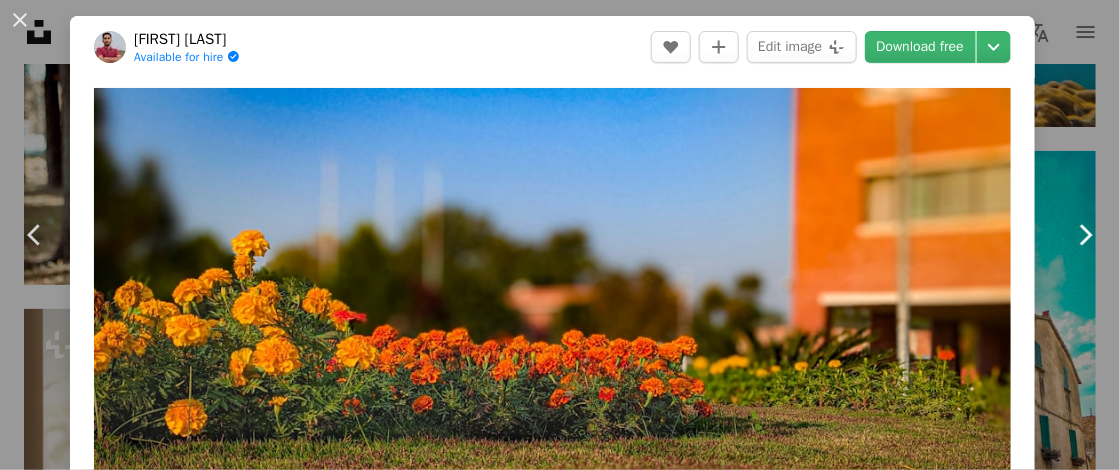 click 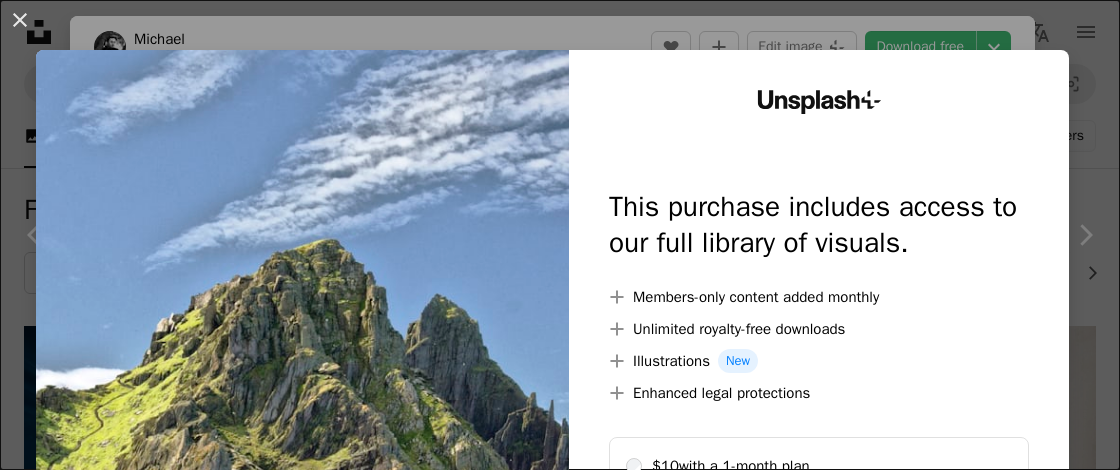 scroll, scrollTop: 2207, scrollLeft: 0, axis: vertical 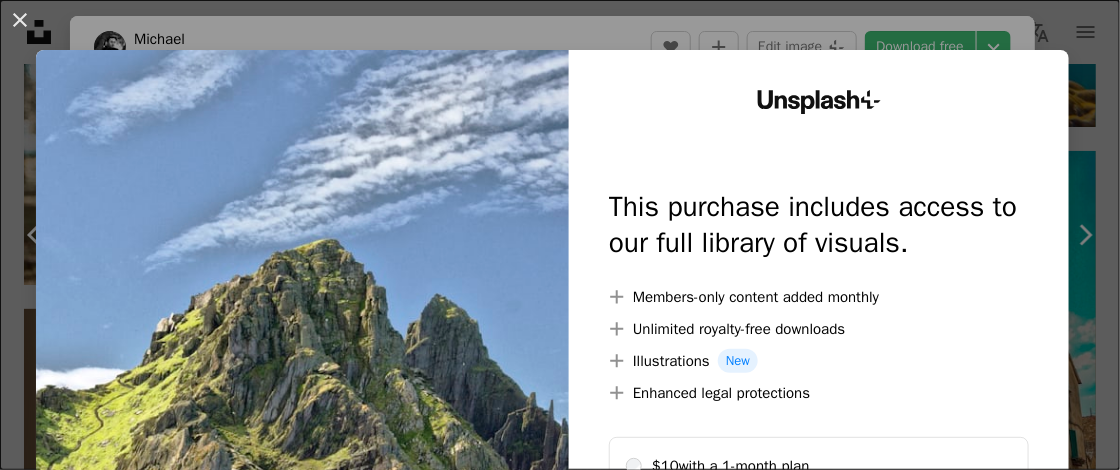 click at bounding box center [302, 407] 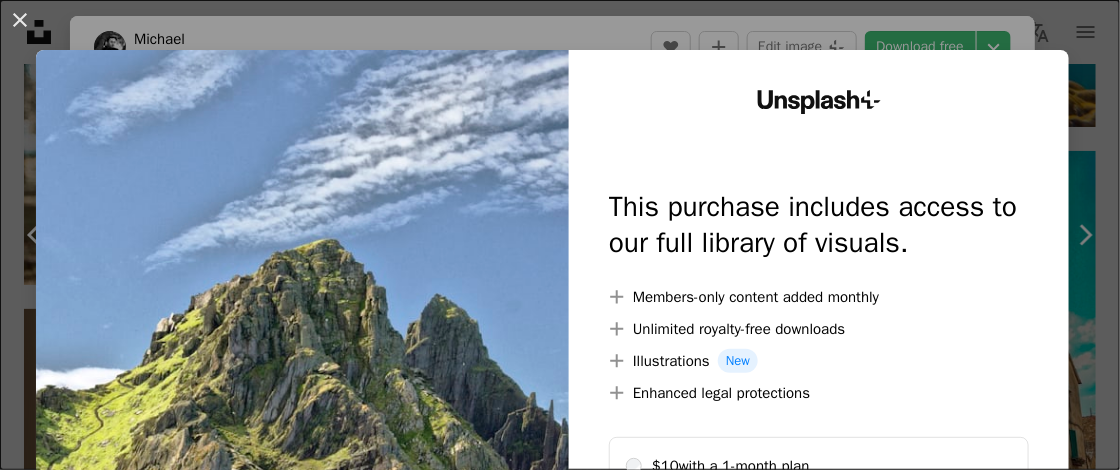 click at bounding box center [302, 407] 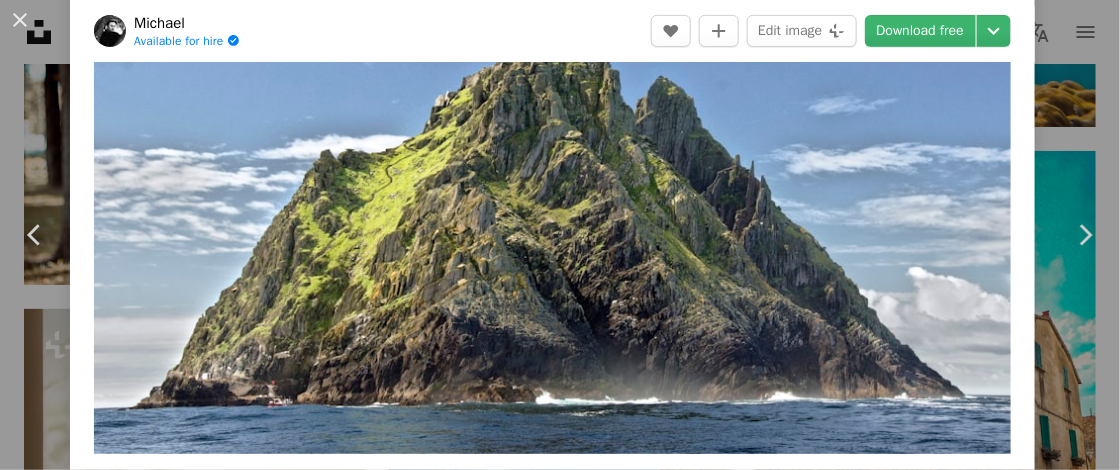 scroll, scrollTop: 192, scrollLeft: 0, axis: vertical 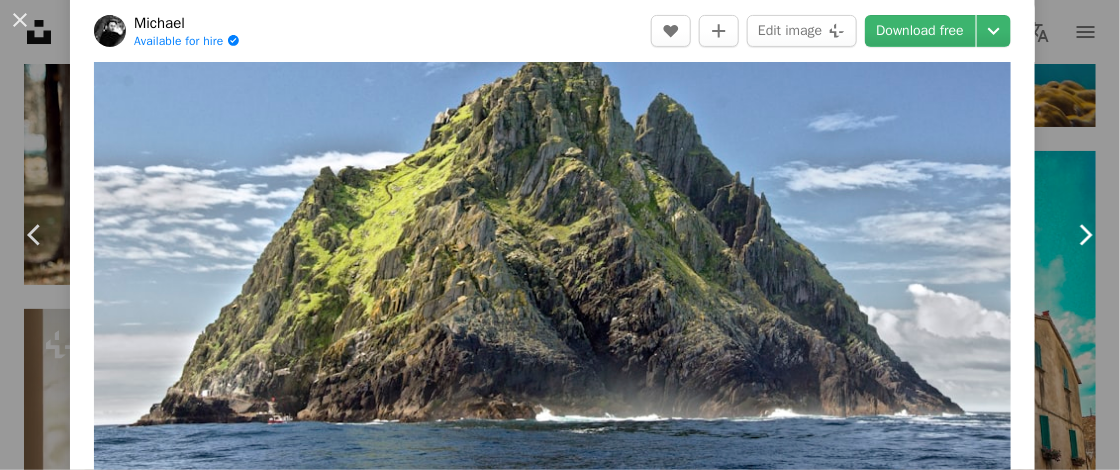click on "Chevron right" 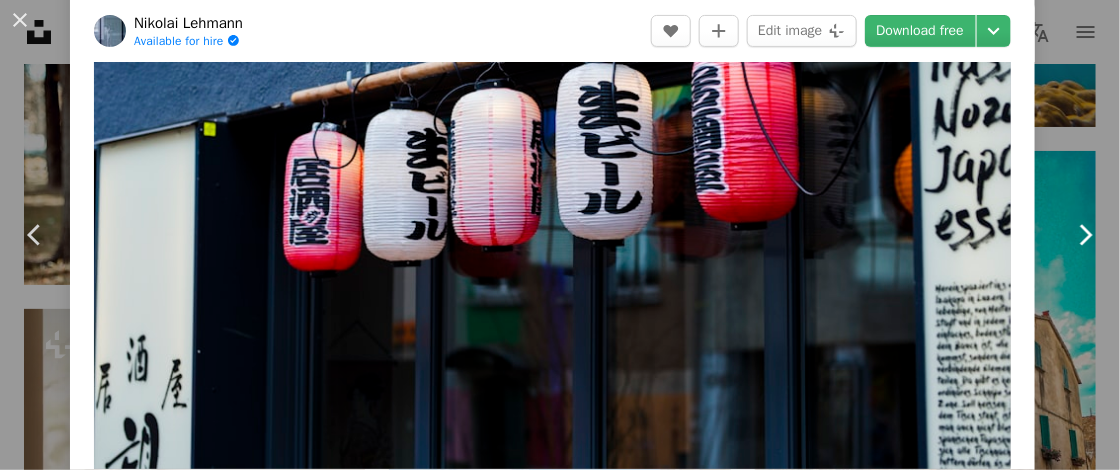 scroll, scrollTop: 0, scrollLeft: 0, axis: both 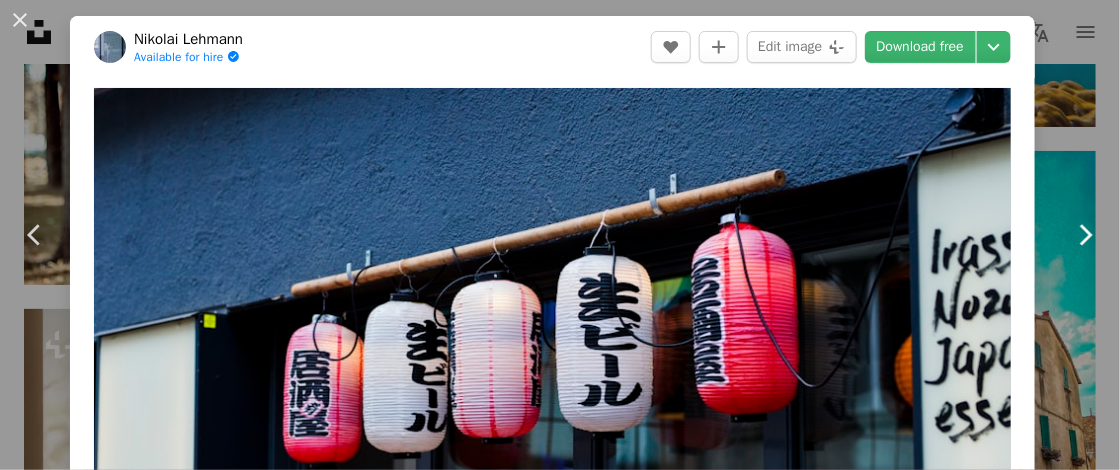 click on "Chevron right" 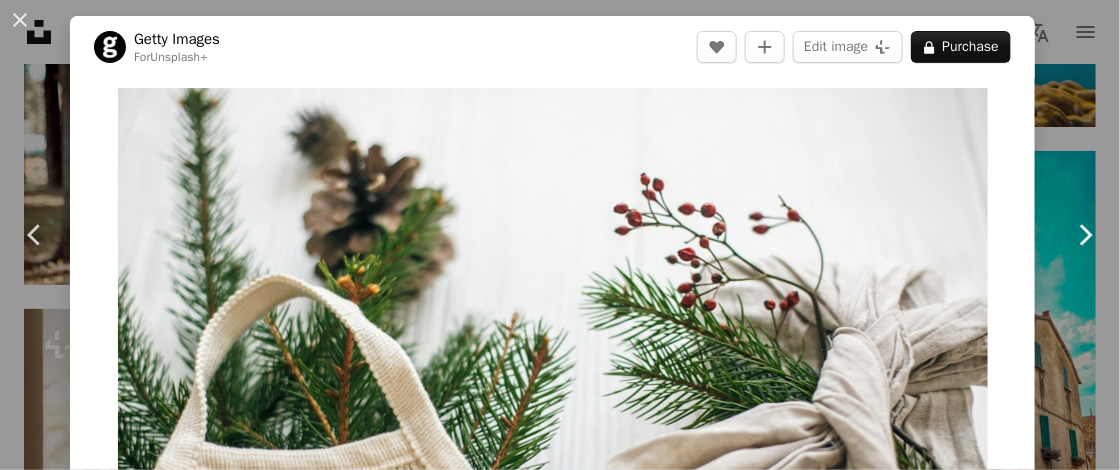 click on "Chevron right" 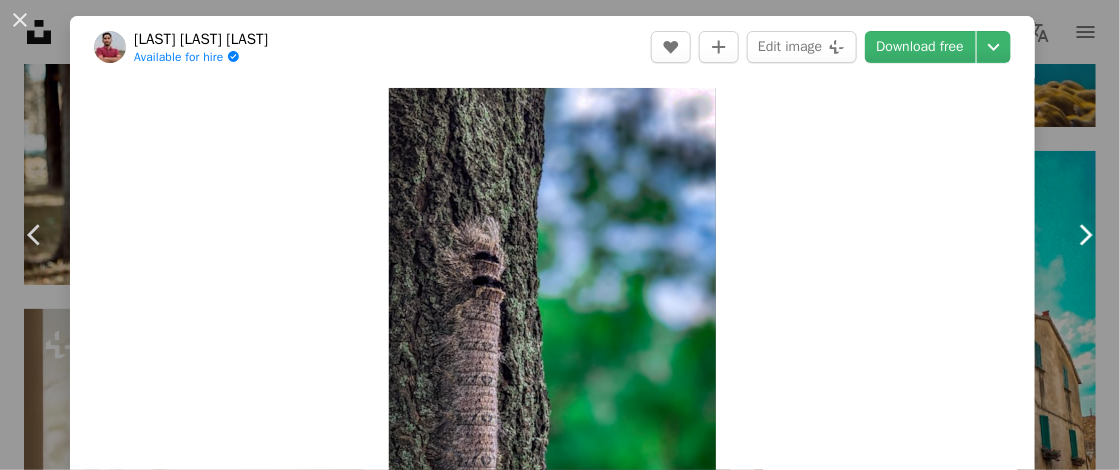 click on "Chevron right" 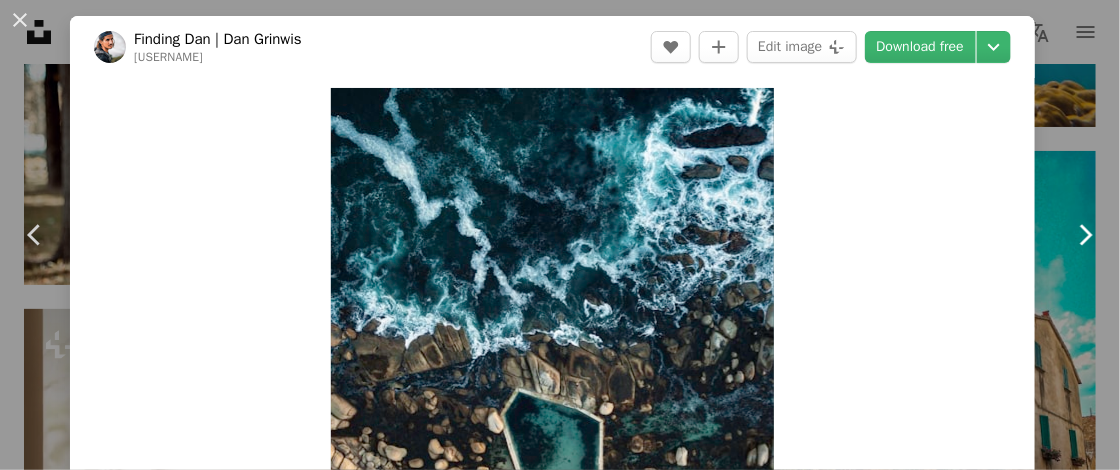 click on "Chevron right" 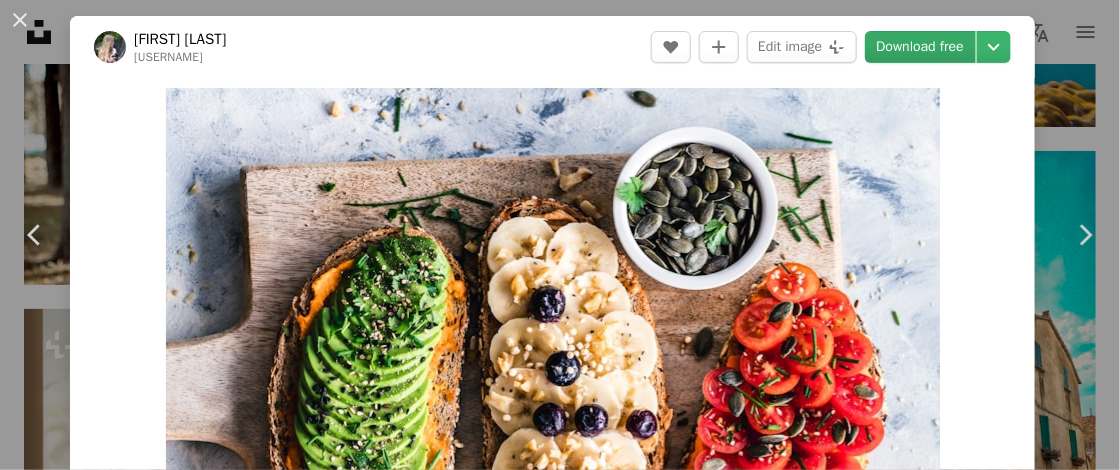 click on "Download free" at bounding box center (921, 47) 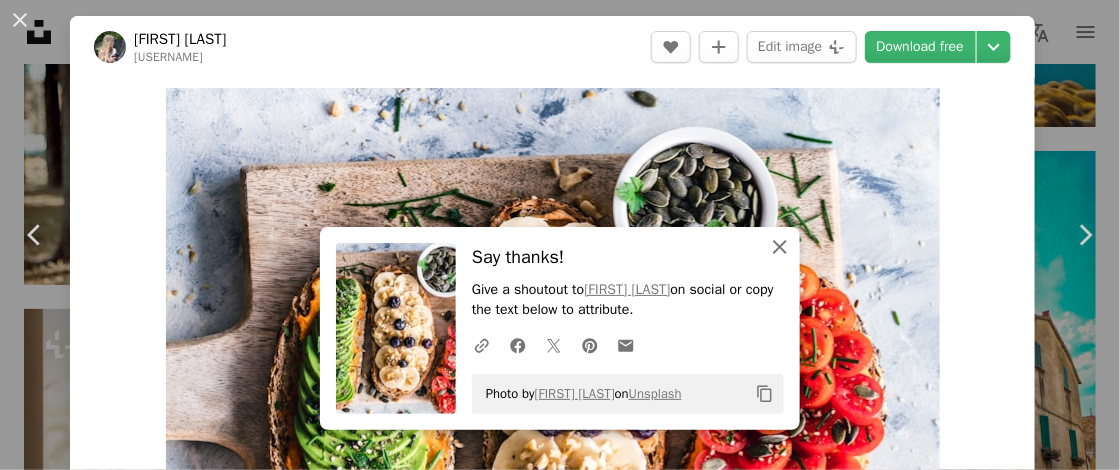 click 